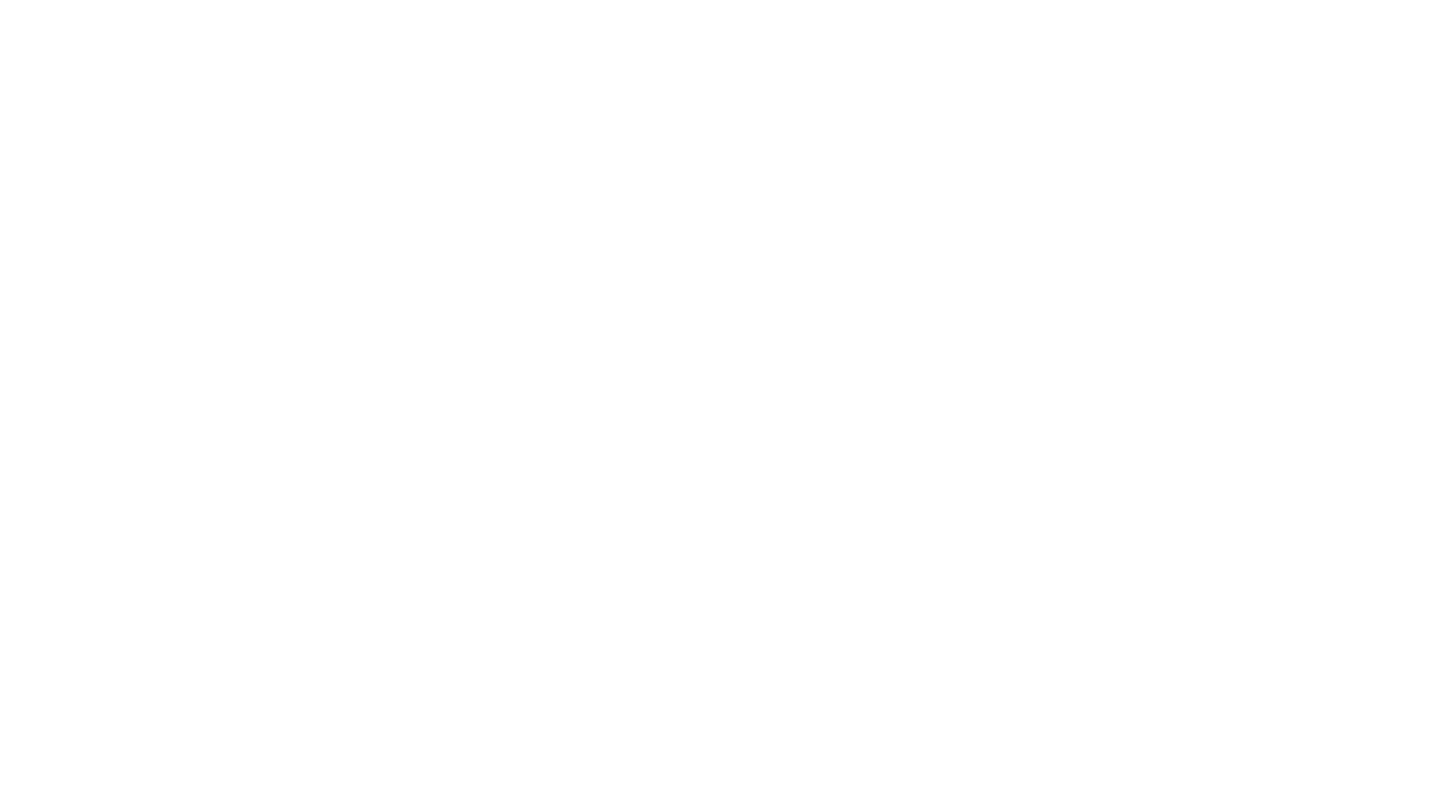 scroll, scrollTop: 0, scrollLeft: 0, axis: both 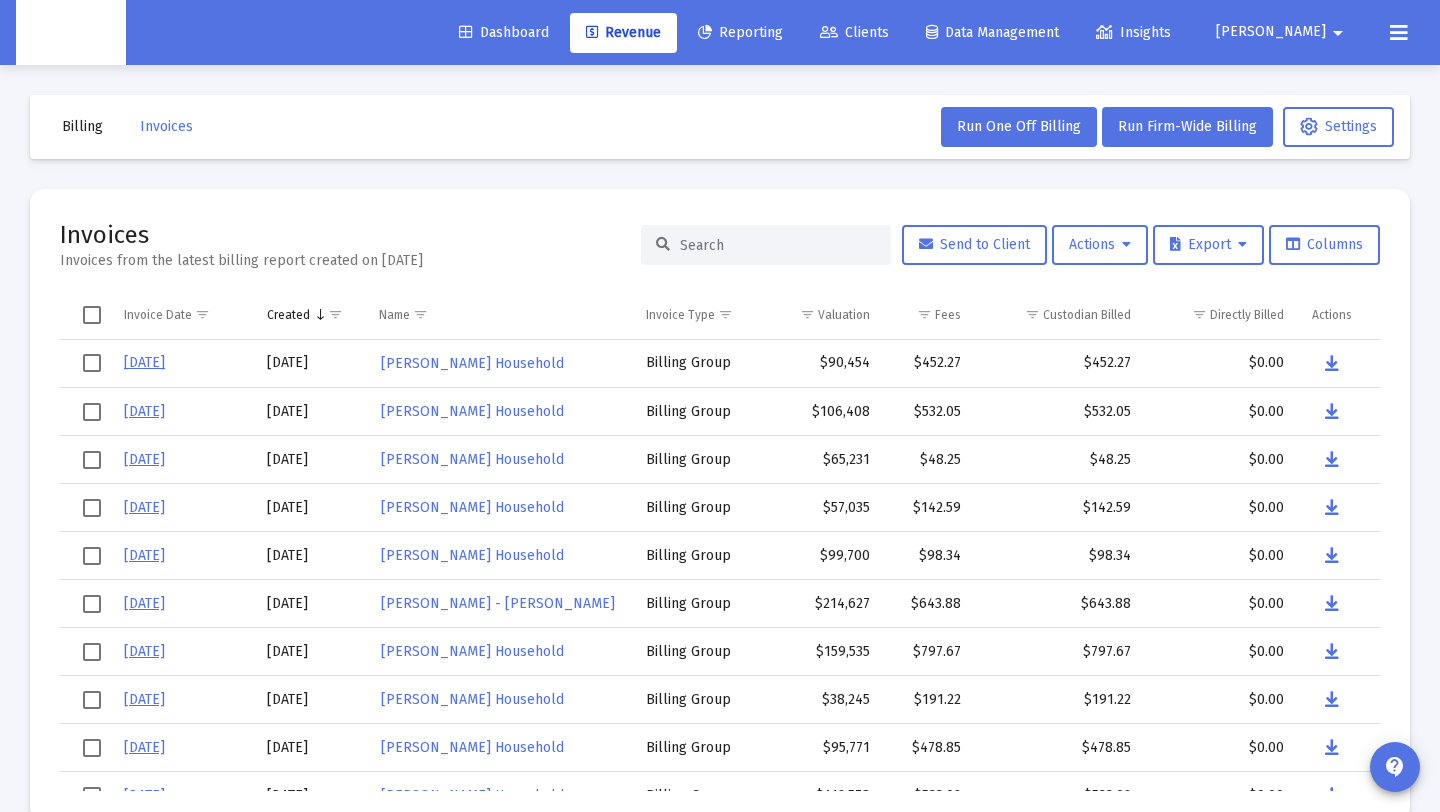 click 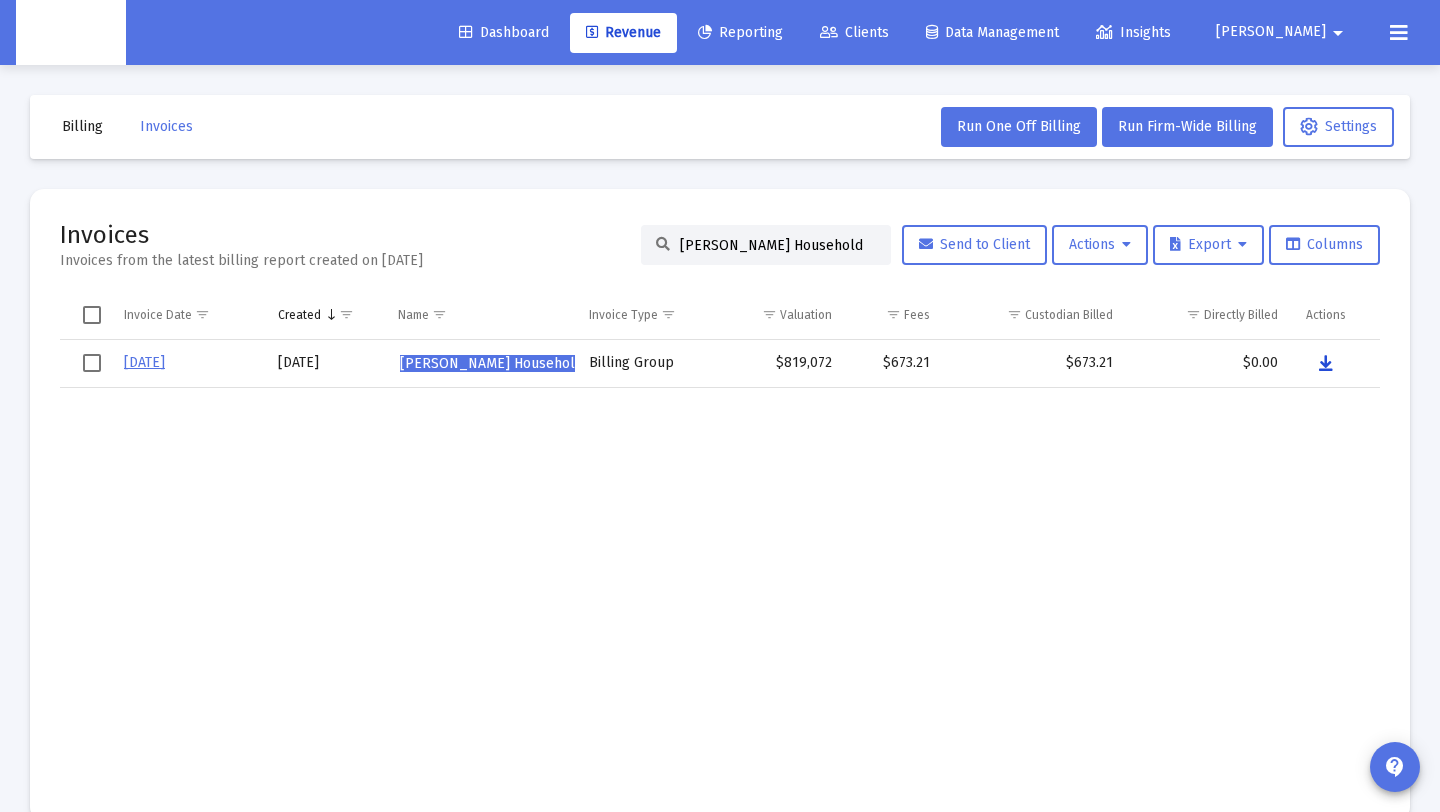 click at bounding box center [1326, 364] 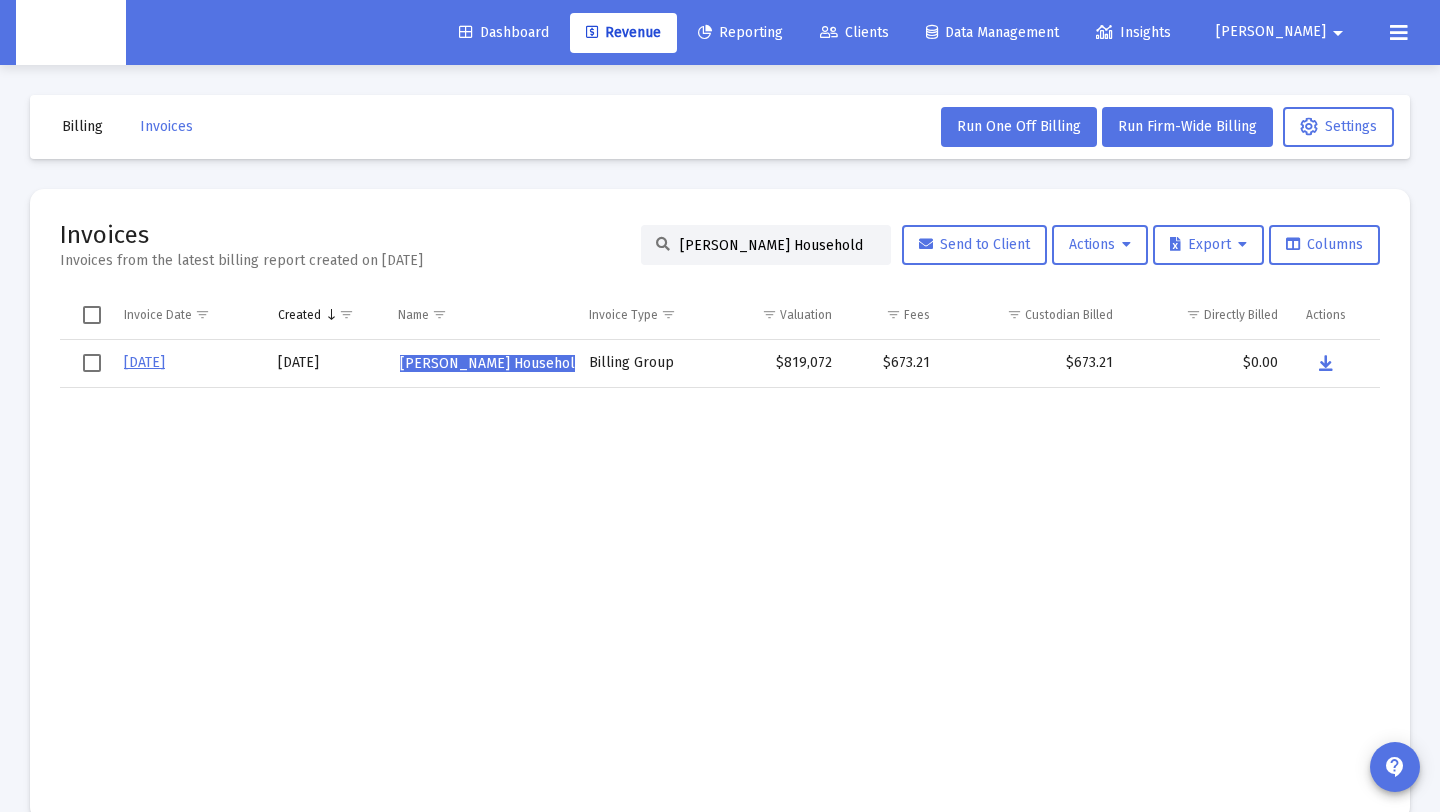 click on "[PERSON_NAME] Household" 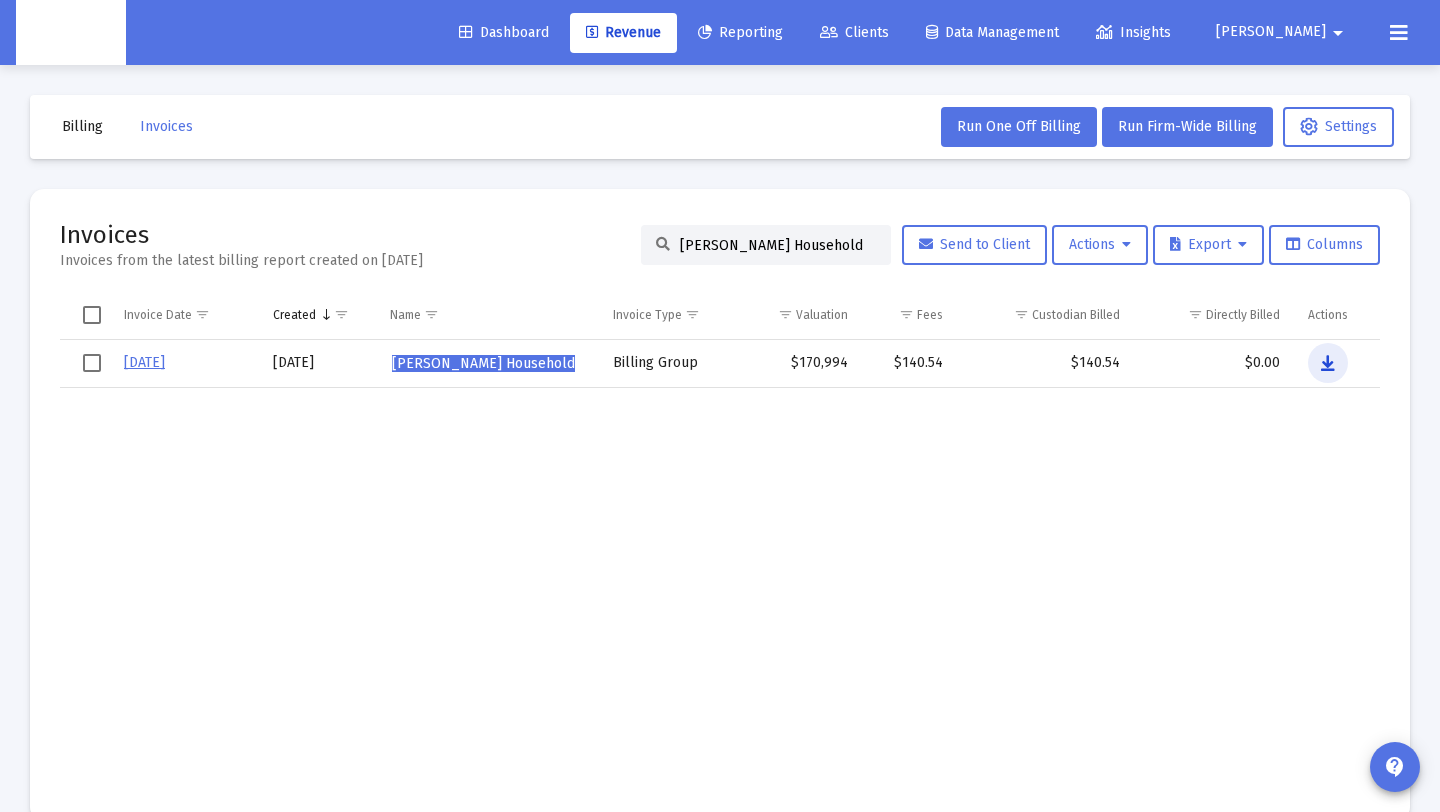 click at bounding box center [1328, 364] 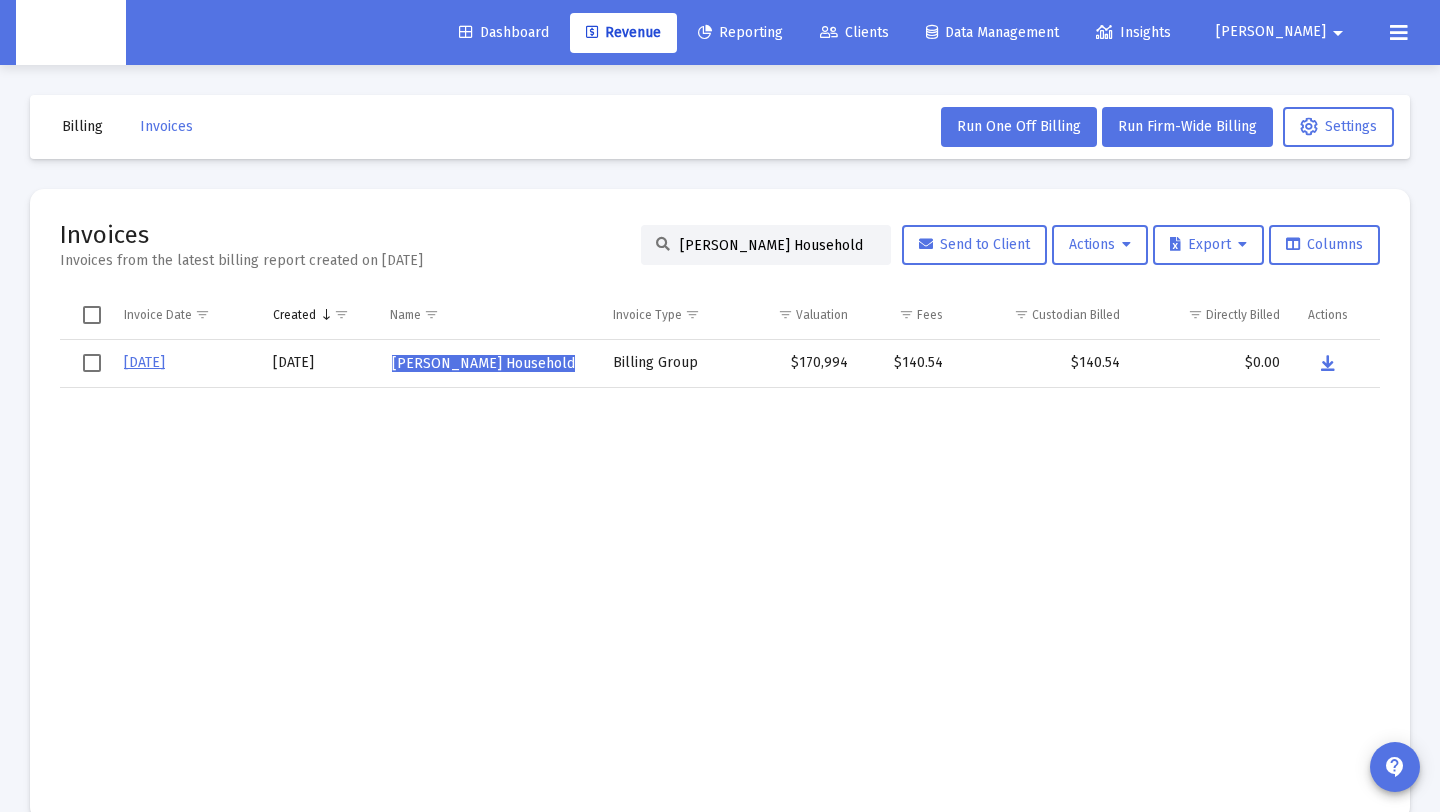 drag, startPoint x: 839, startPoint y: 248, endPoint x: 598, endPoint y: 240, distance: 241.13274 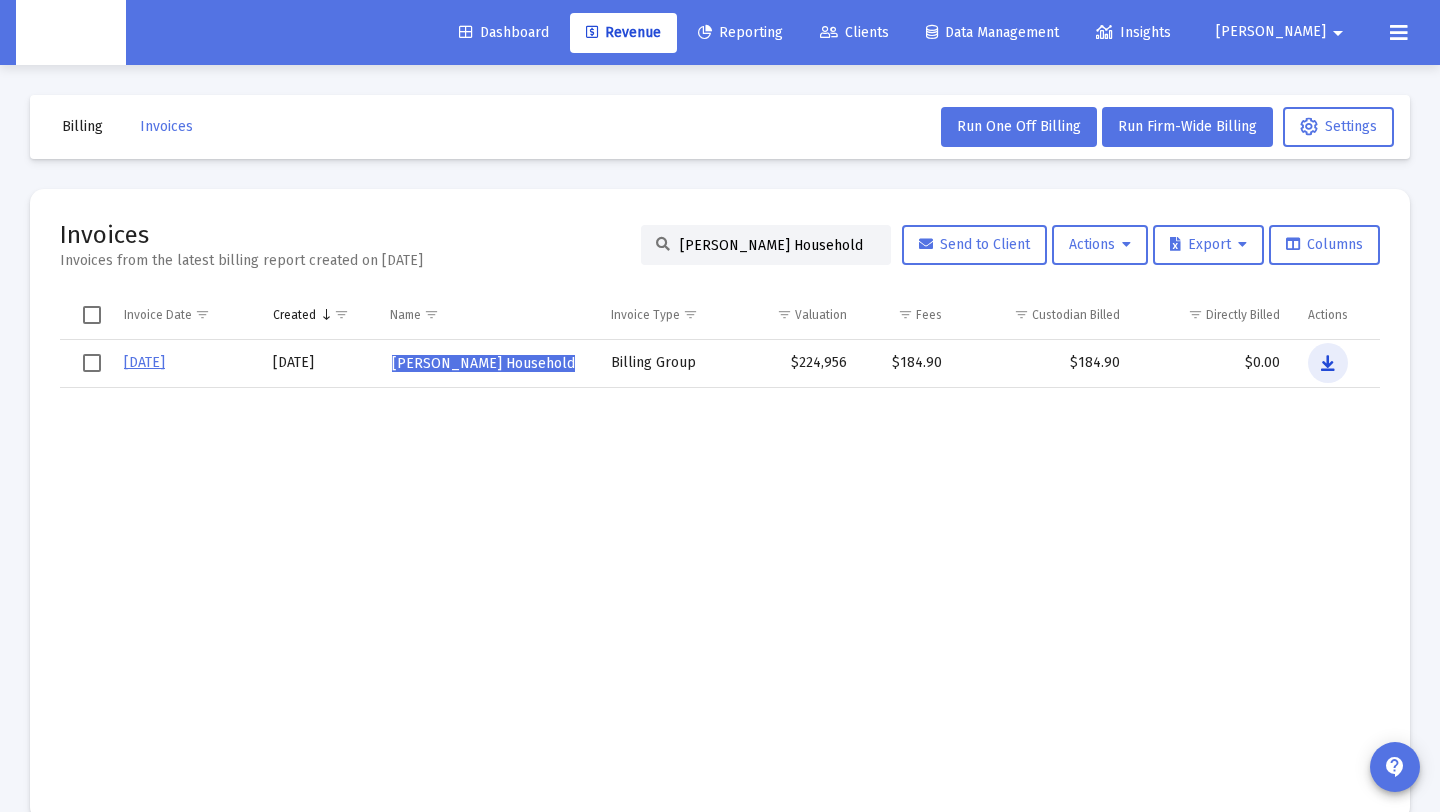 click at bounding box center (1328, 364) 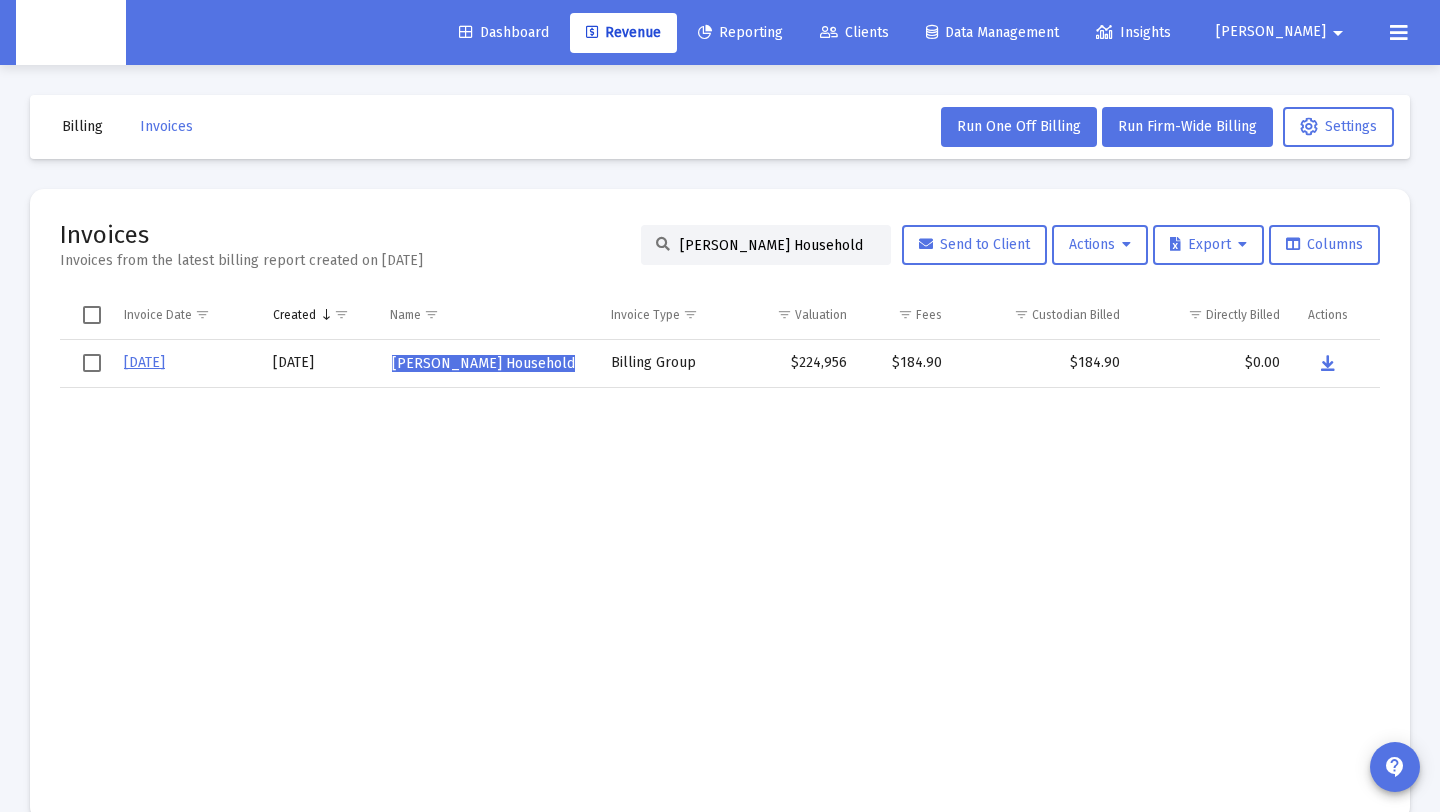 drag, startPoint x: 845, startPoint y: 242, endPoint x: 609, endPoint y: 236, distance: 236.07626 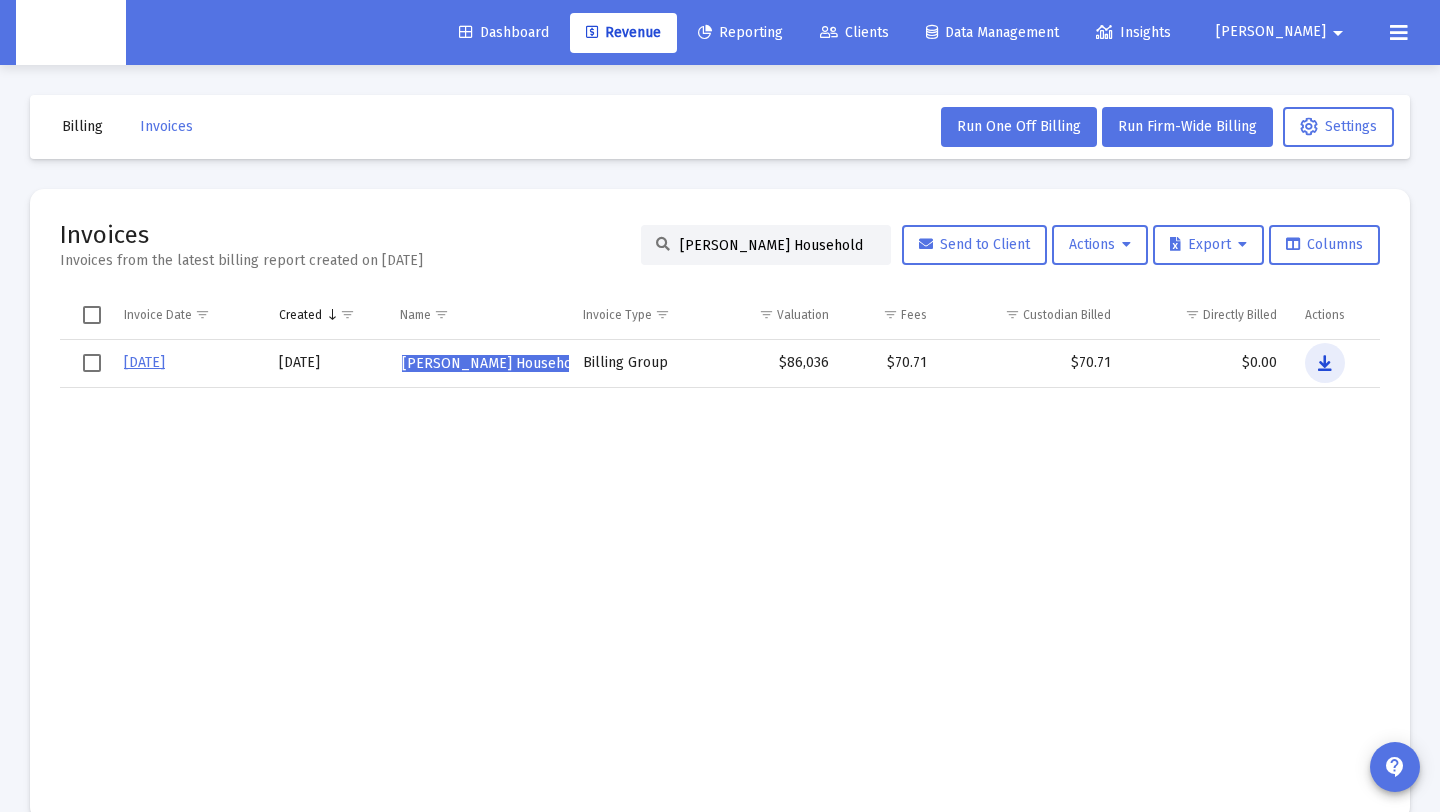 click at bounding box center (1325, 363) 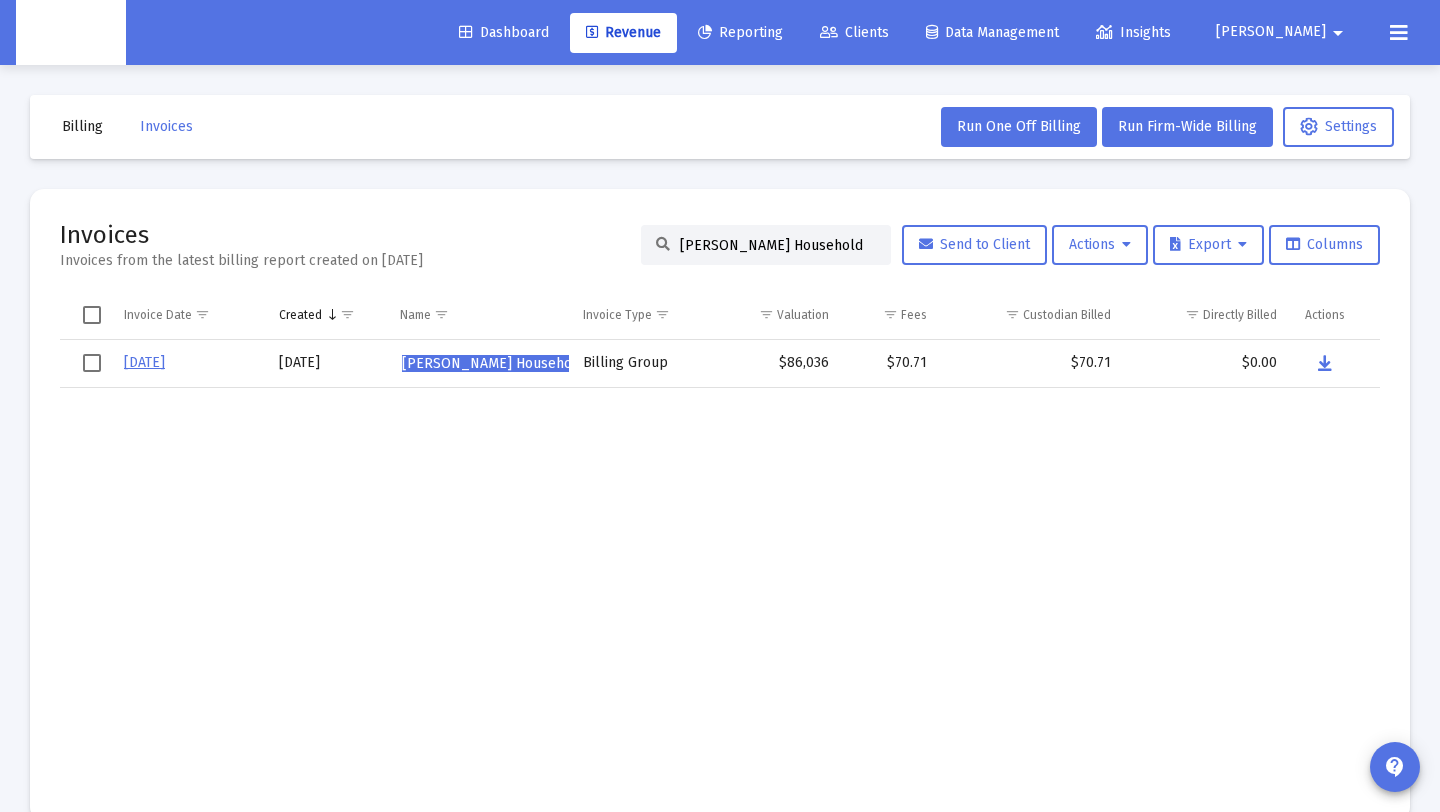 drag, startPoint x: 773, startPoint y: 249, endPoint x: 801, endPoint y: 244, distance: 28.442924 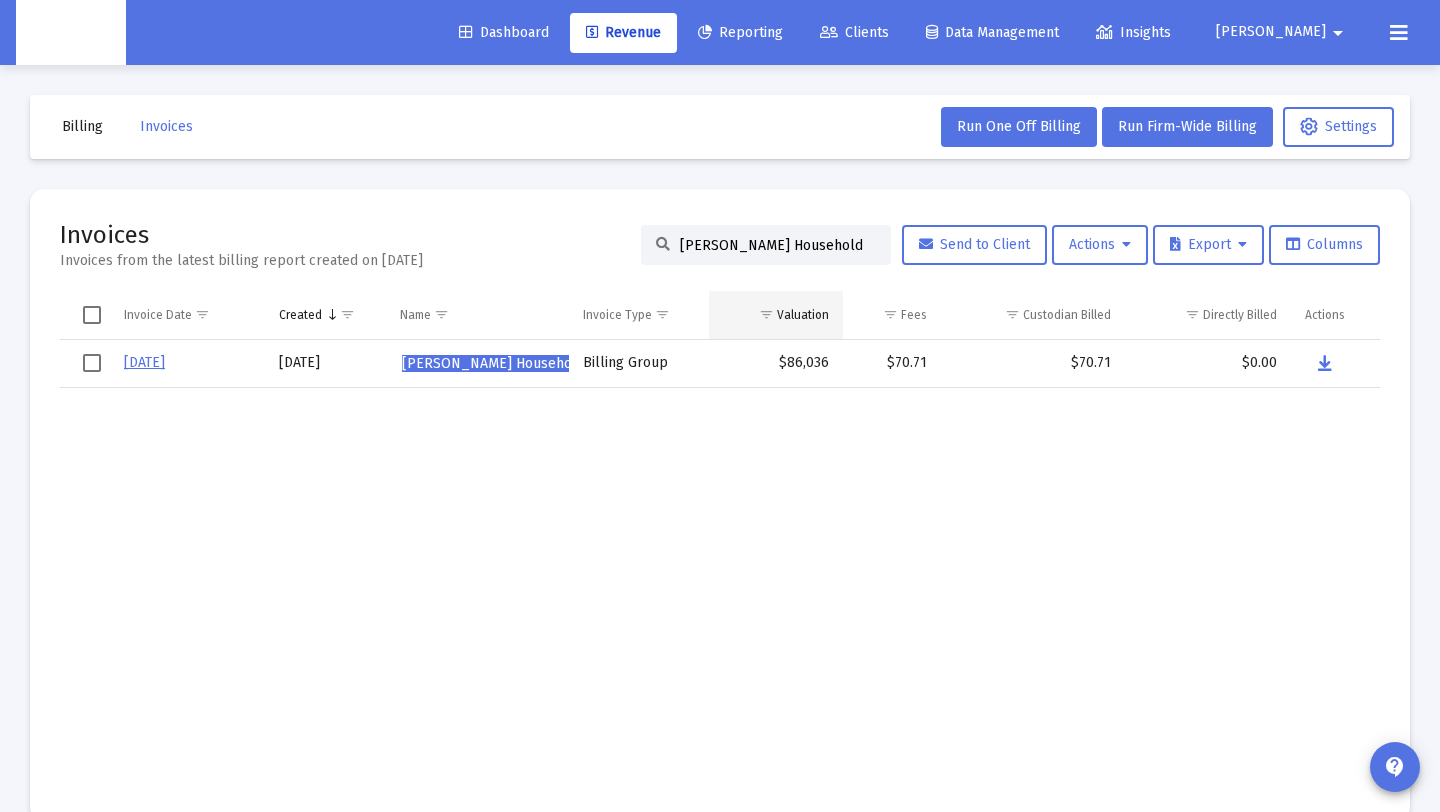 paste on "[PERSON_NAME]" 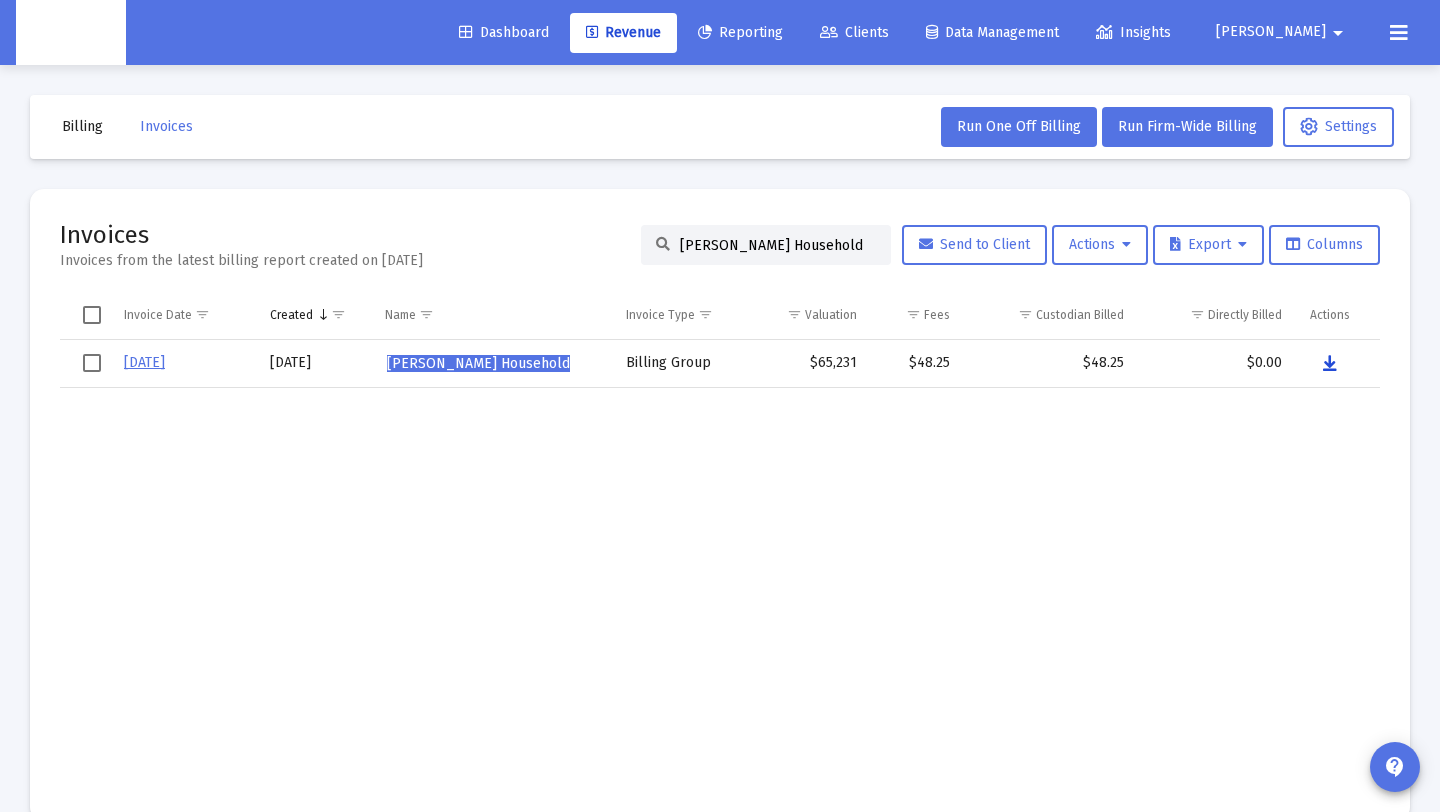click at bounding box center [1330, 364] 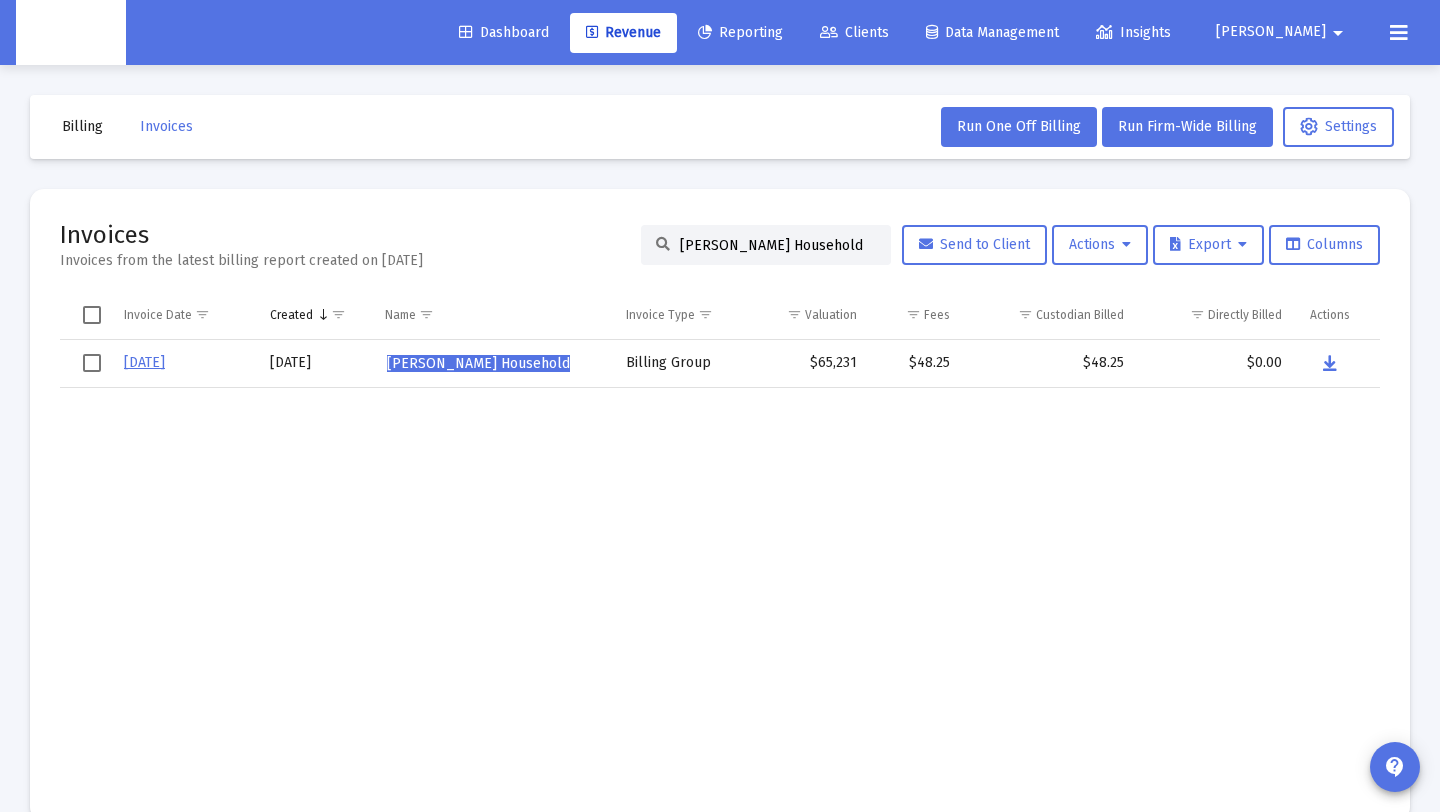 click on "[PERSON_NAME] Household" 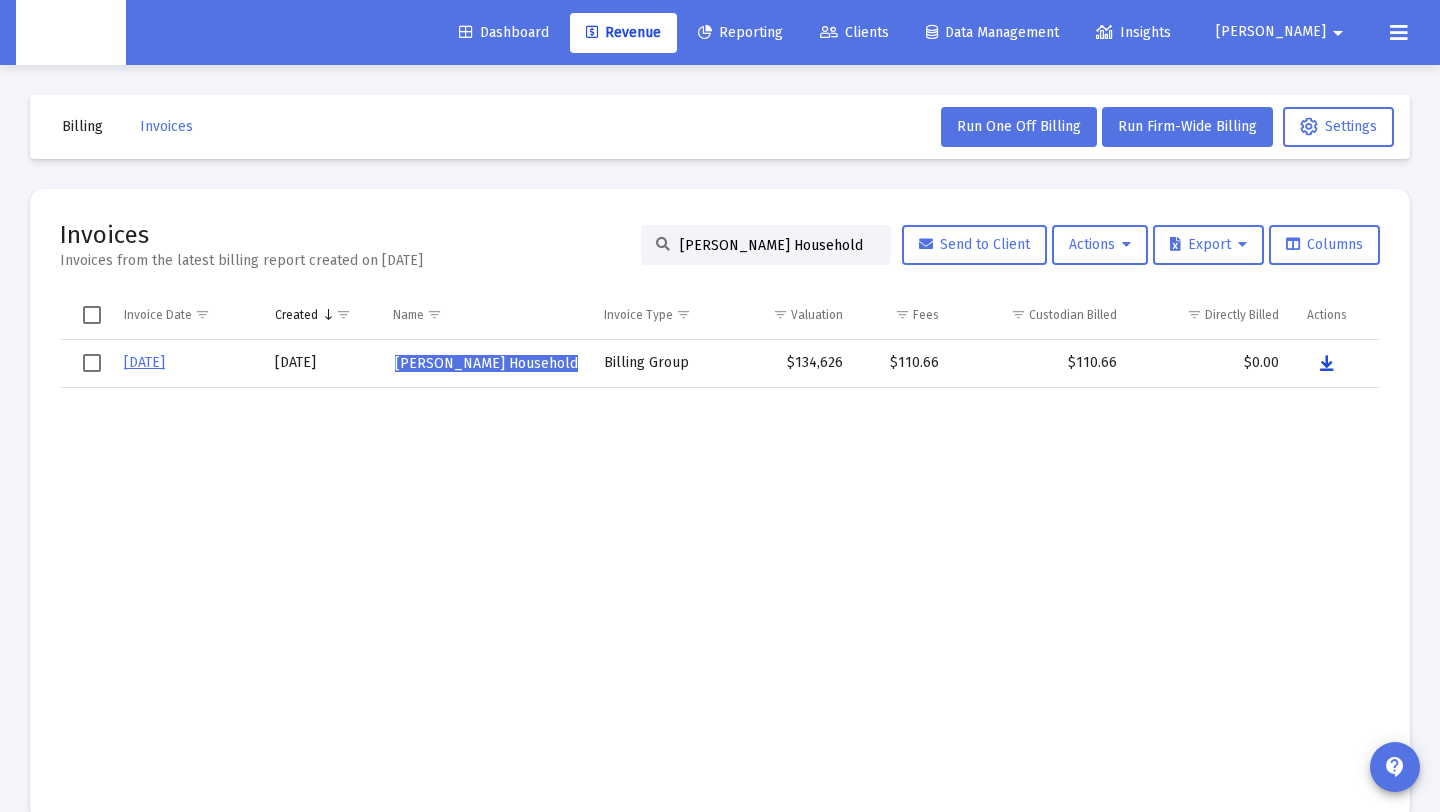 click at bounding box center [1327, 363] 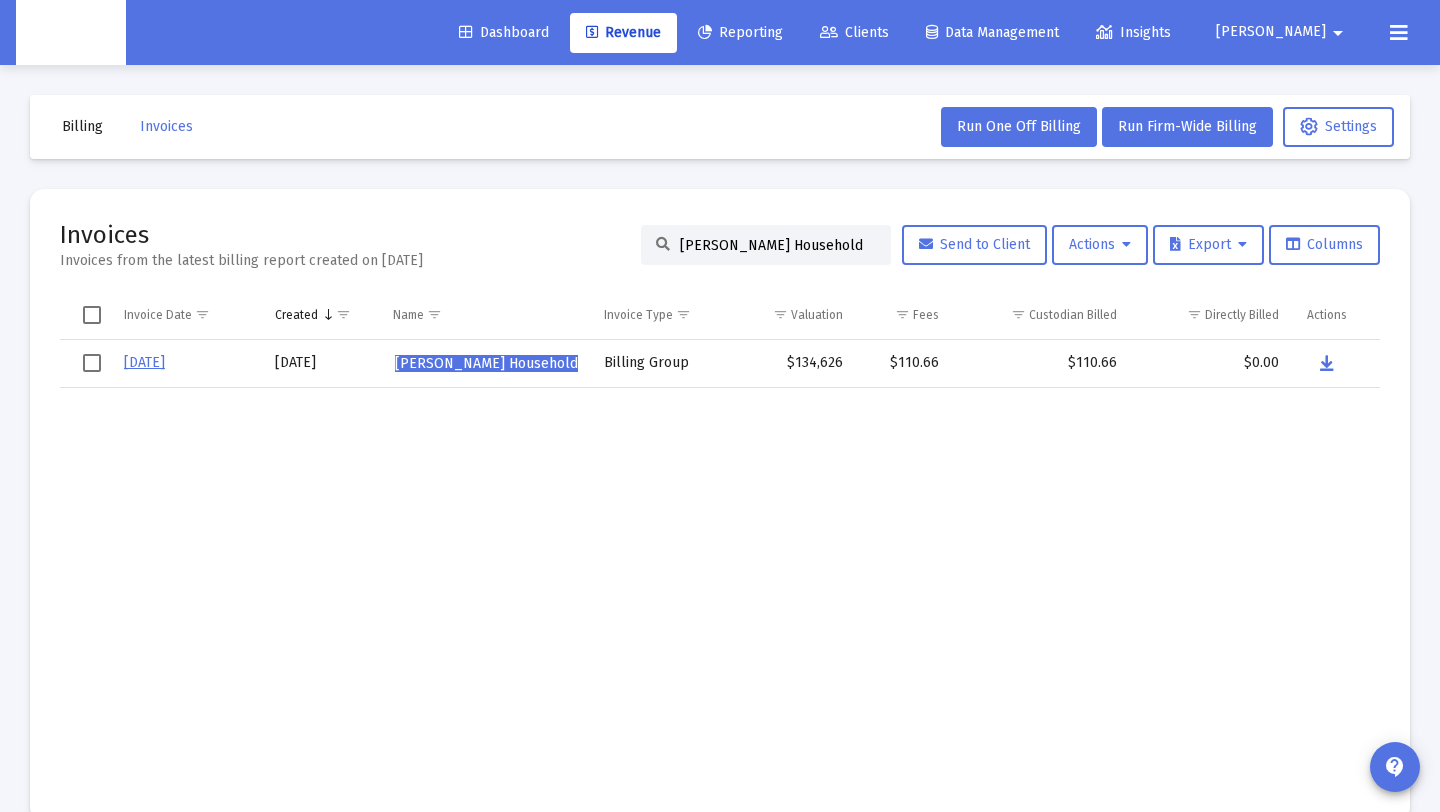 drag, startPoint x: 825, startPoint y: 245, endPoint x: 558, endPoint y: 240, distance: 267.0468 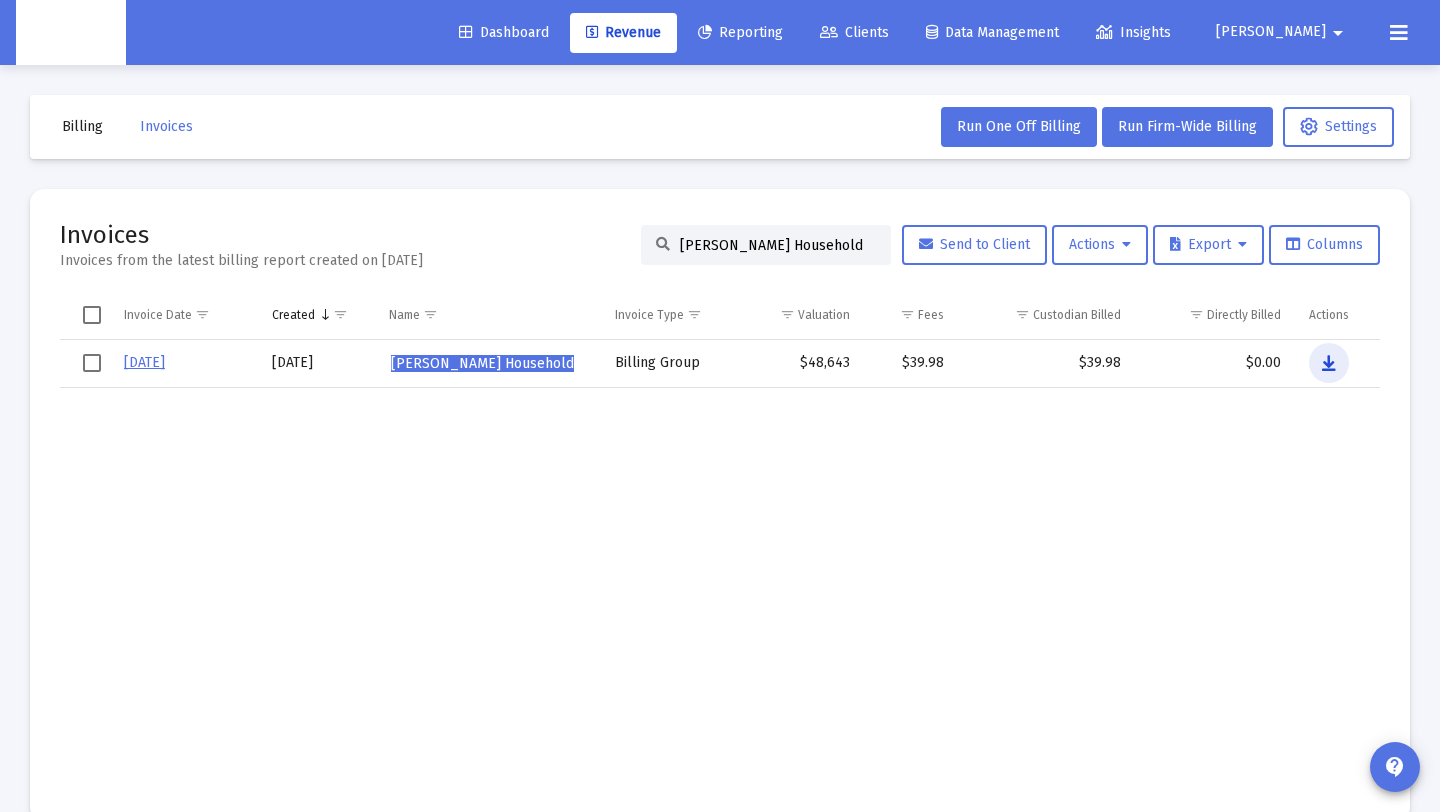 click at bounding box center (1329, 363) 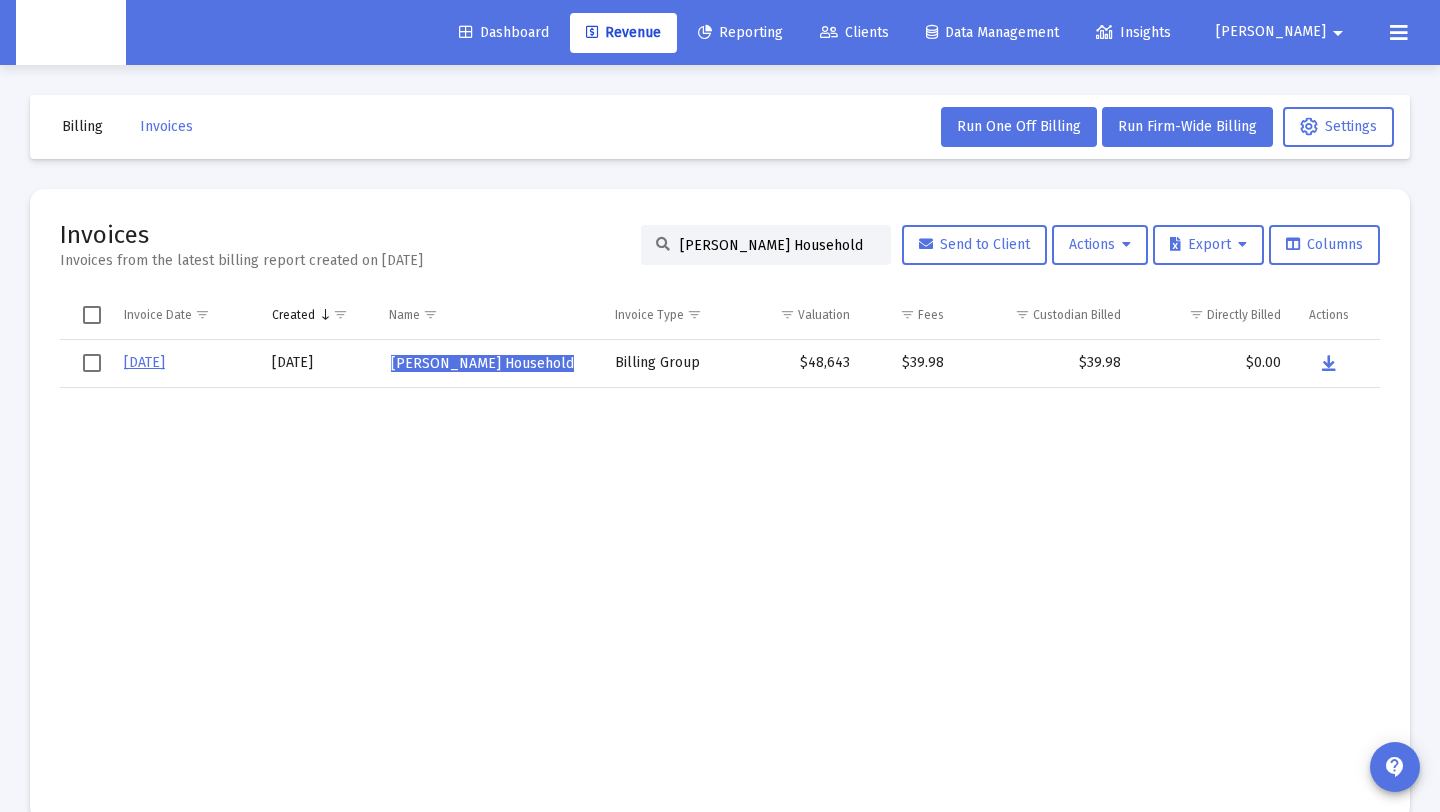 drag, startPoint x: 838, startPoint y: 243, endPoint x: 523, endPoint y: 234, distance: 315.12854 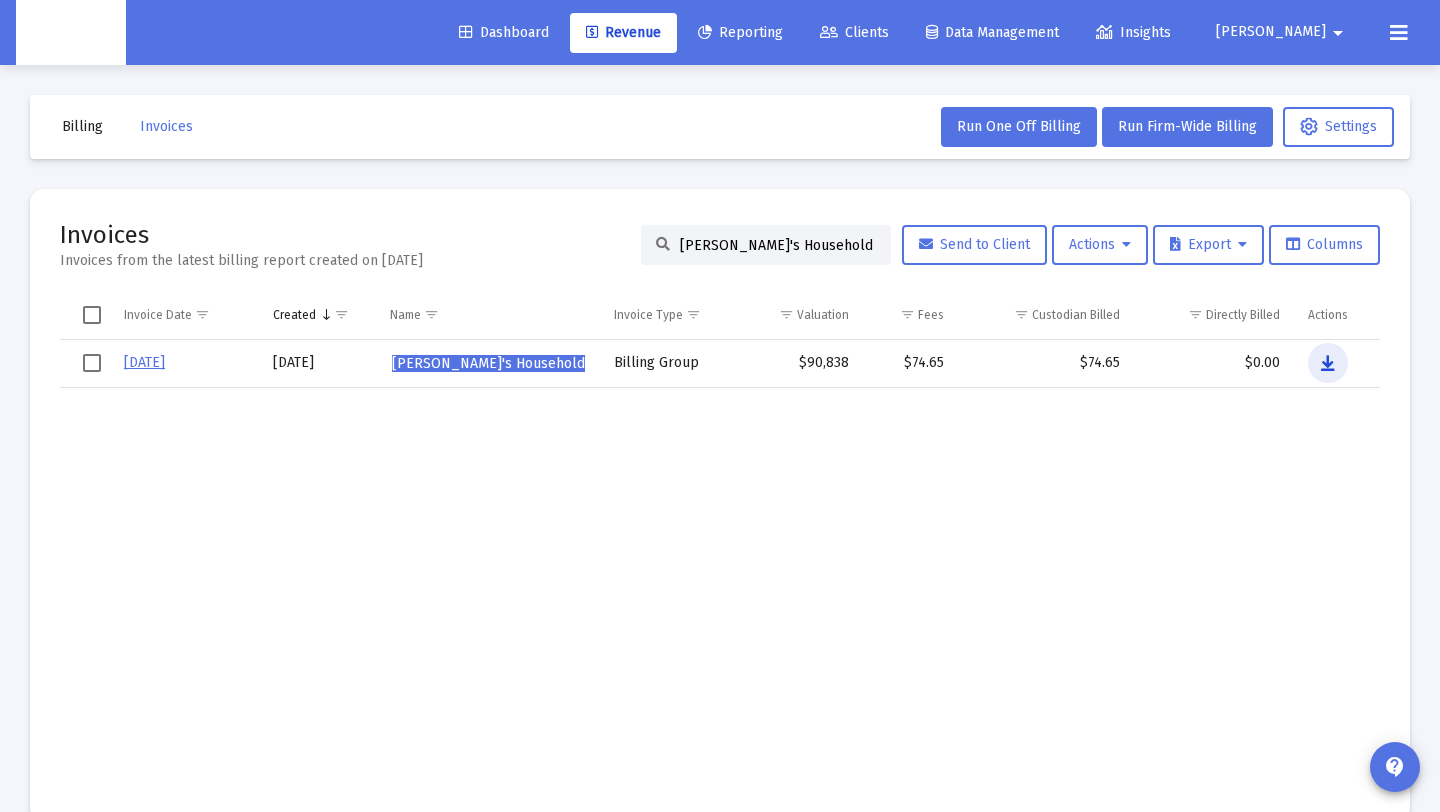 drag, startPoint x: 1330, startPoint y: 359, endPoint x: 1317, endPoint y: 363, distance: 13.601471 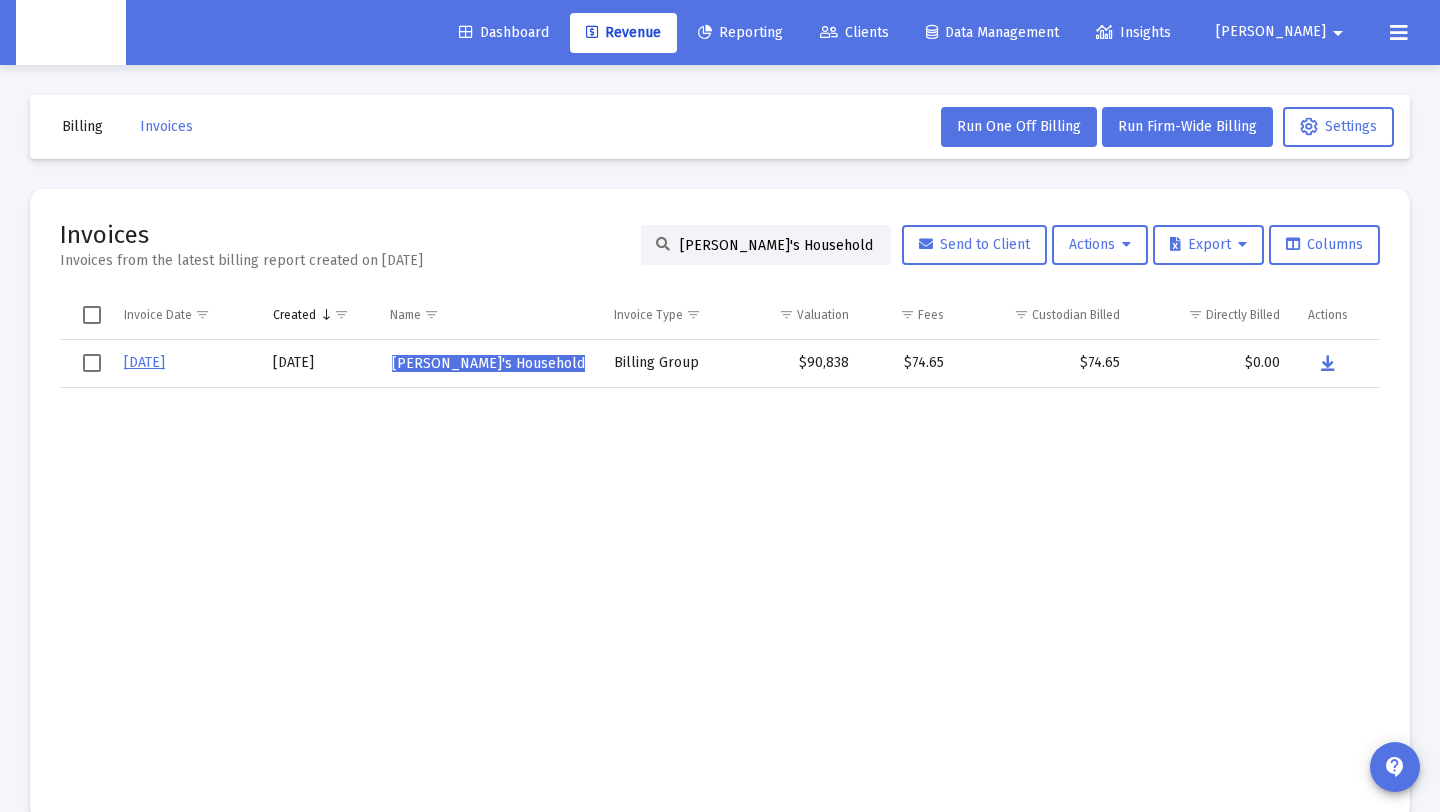 click on "[PERSON_NAME]'s Household" 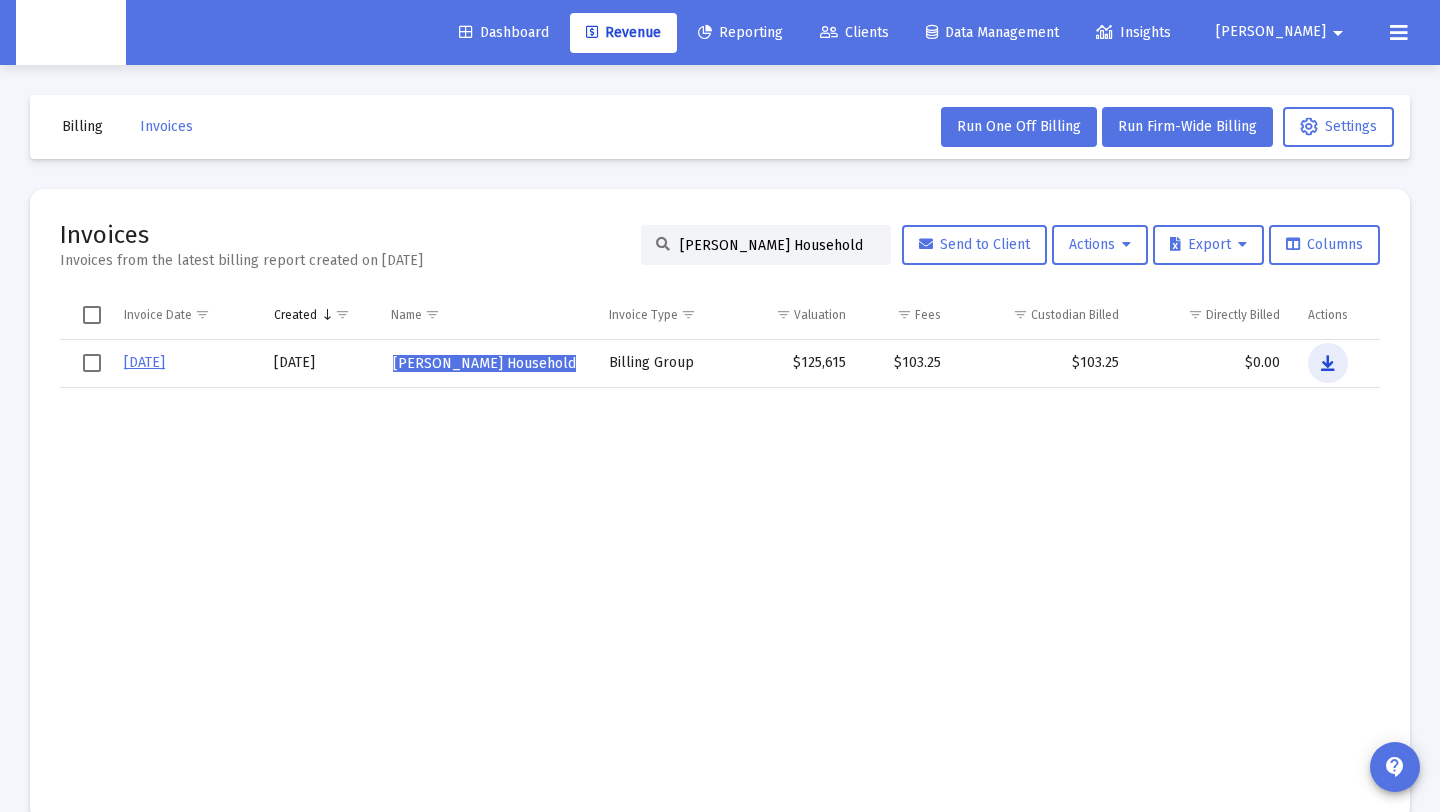 click at bounding box center [1328, 364] 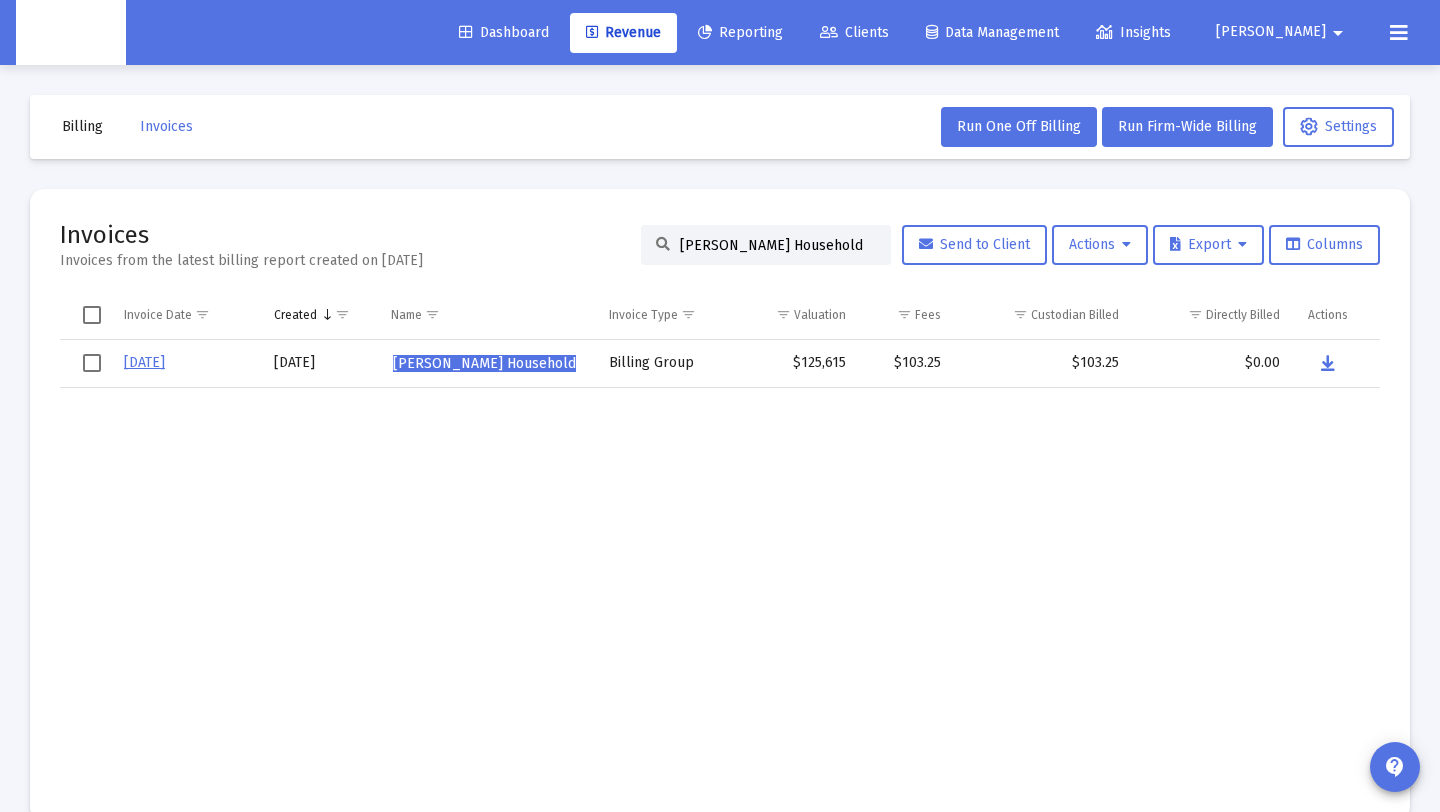 paste on "ryl Saturne" 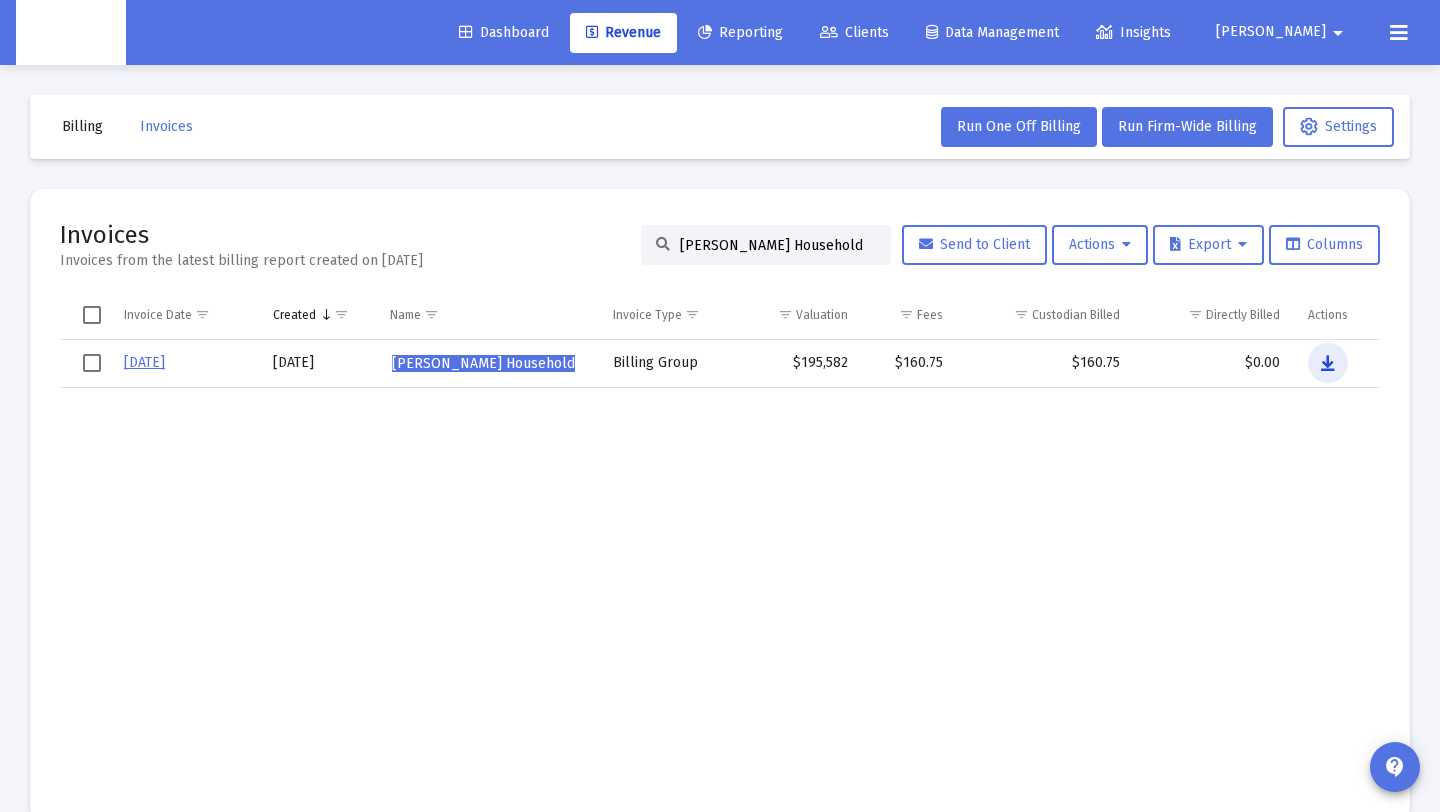 drag, startPoint x: 1319, startPoint y: 363, endPoint x: 1290, endPoint y: 369, distance: 29.614185 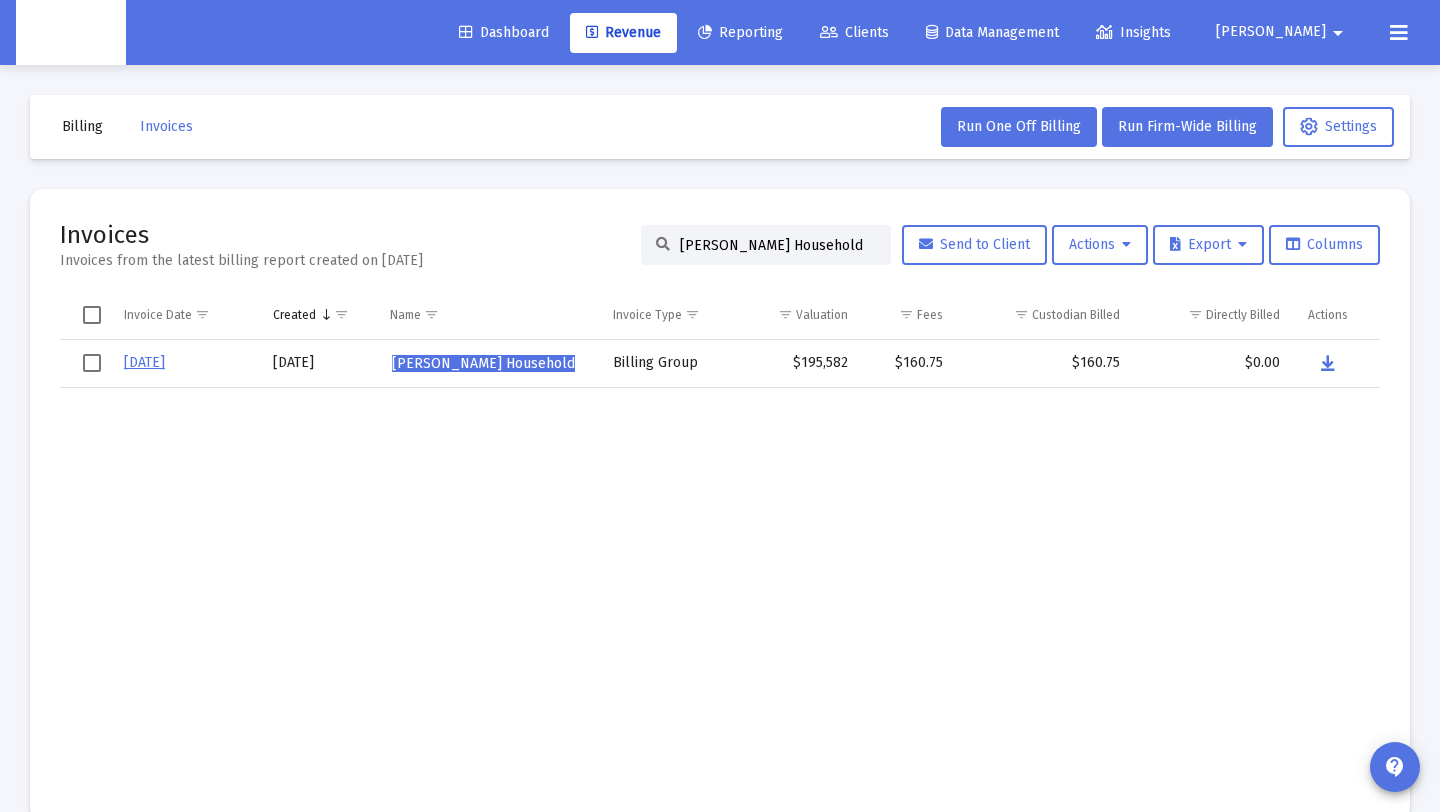 drag, startPoint x: 852, startPoint y: 242, endPoint x: 500, endPoint y: 242, distance: 352 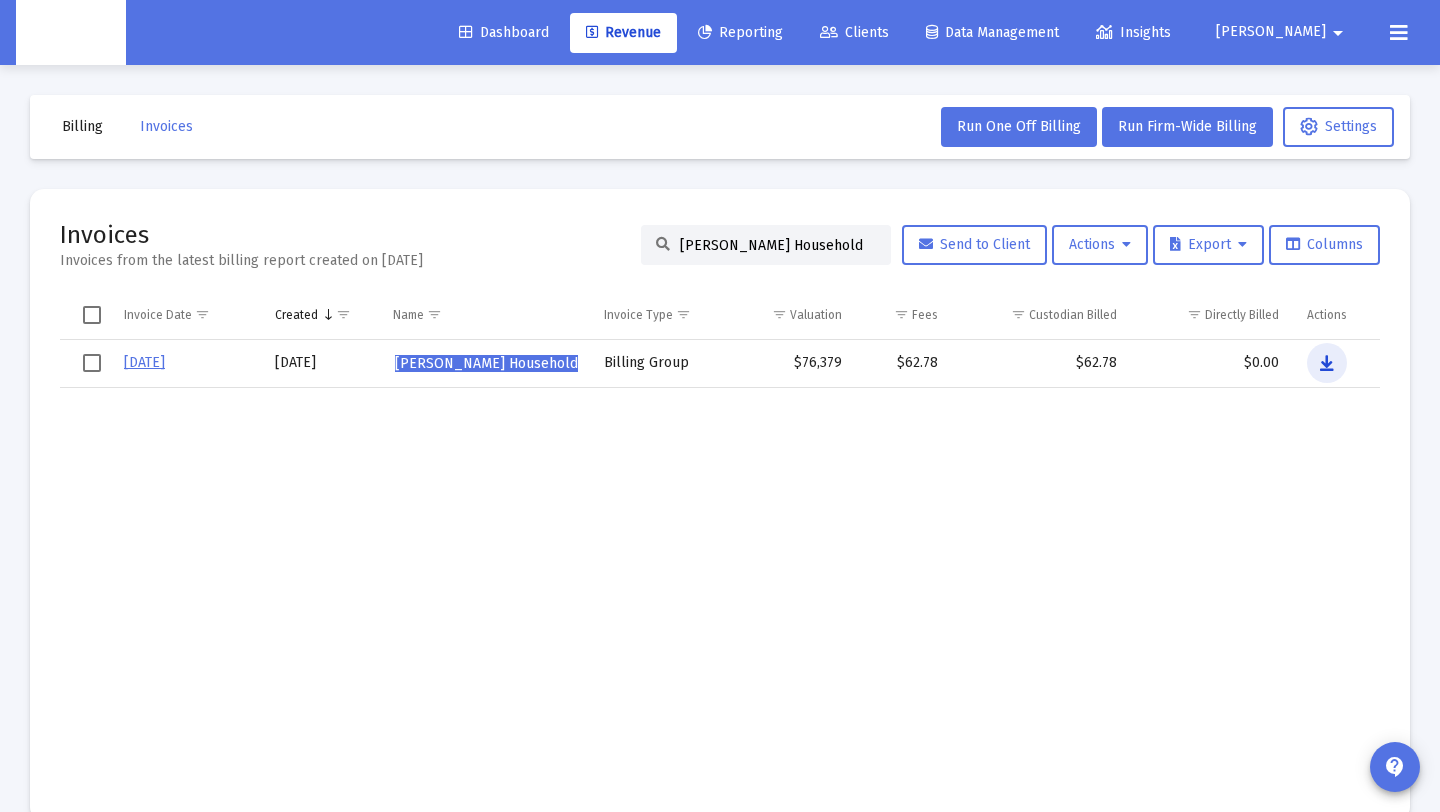 click at bounding box center [1327, 364] 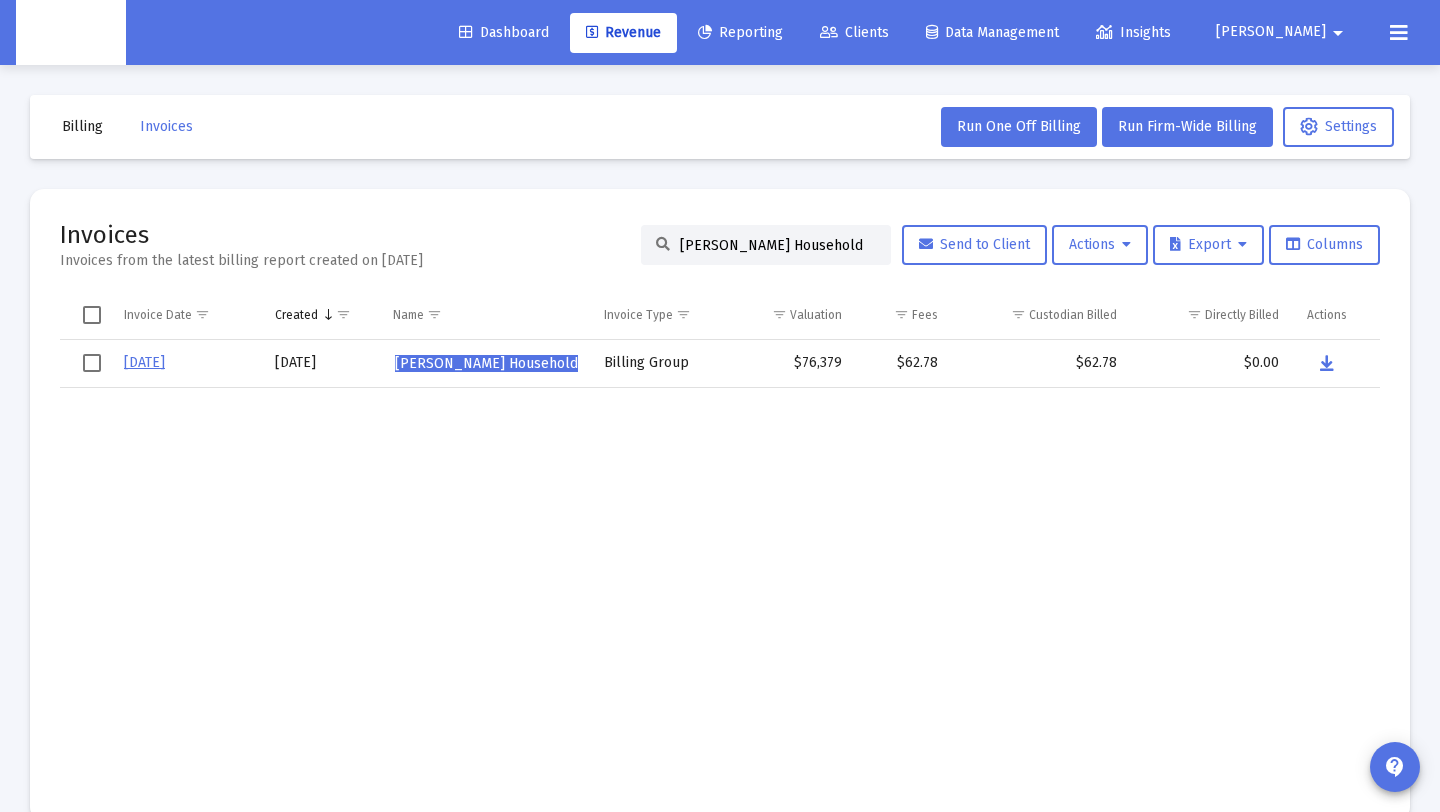 drag, startPoint x: 851, startPoint y: 237, endPoint x: 616, endPoint y: 248, distance: 235.25731 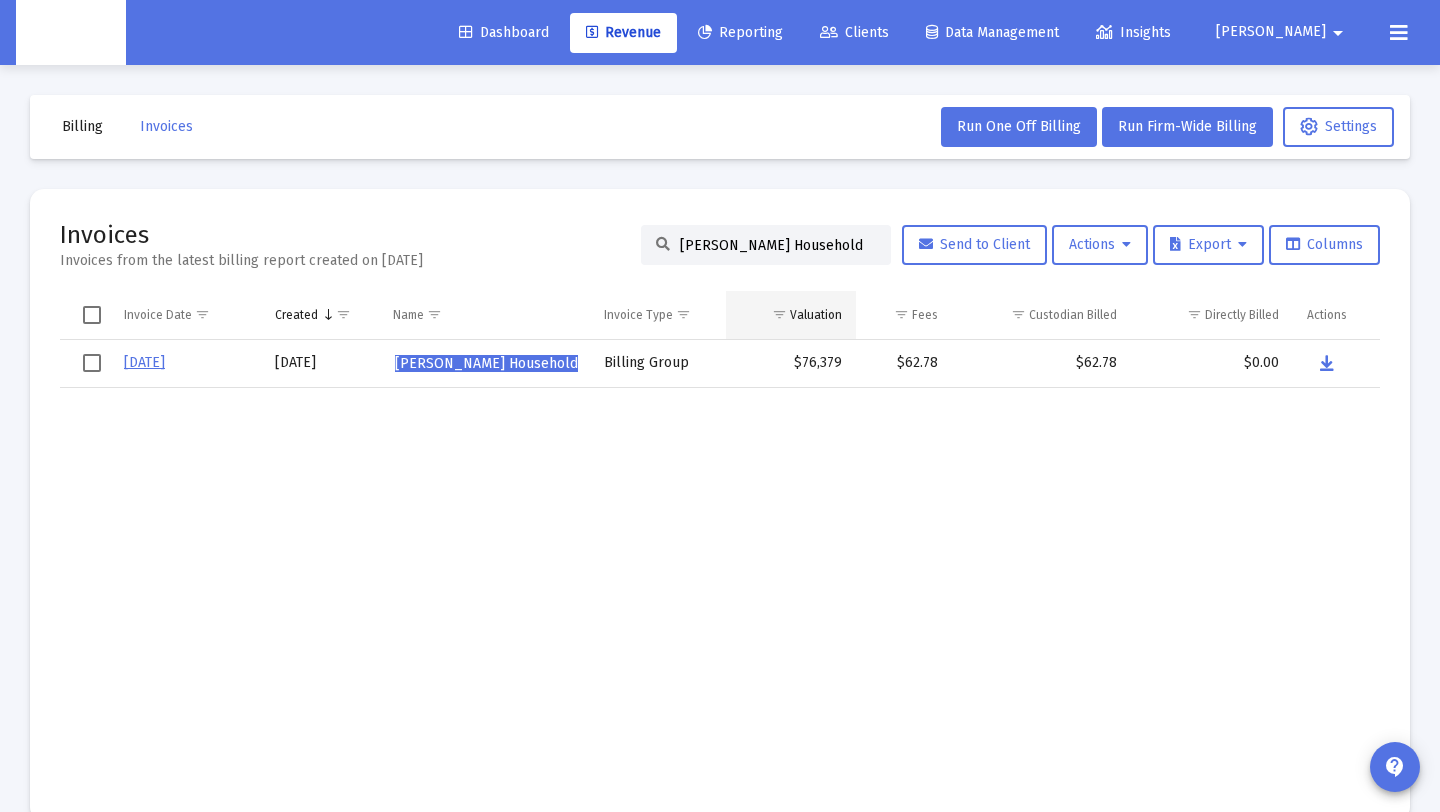 paste on "[PERSON_NAME]" 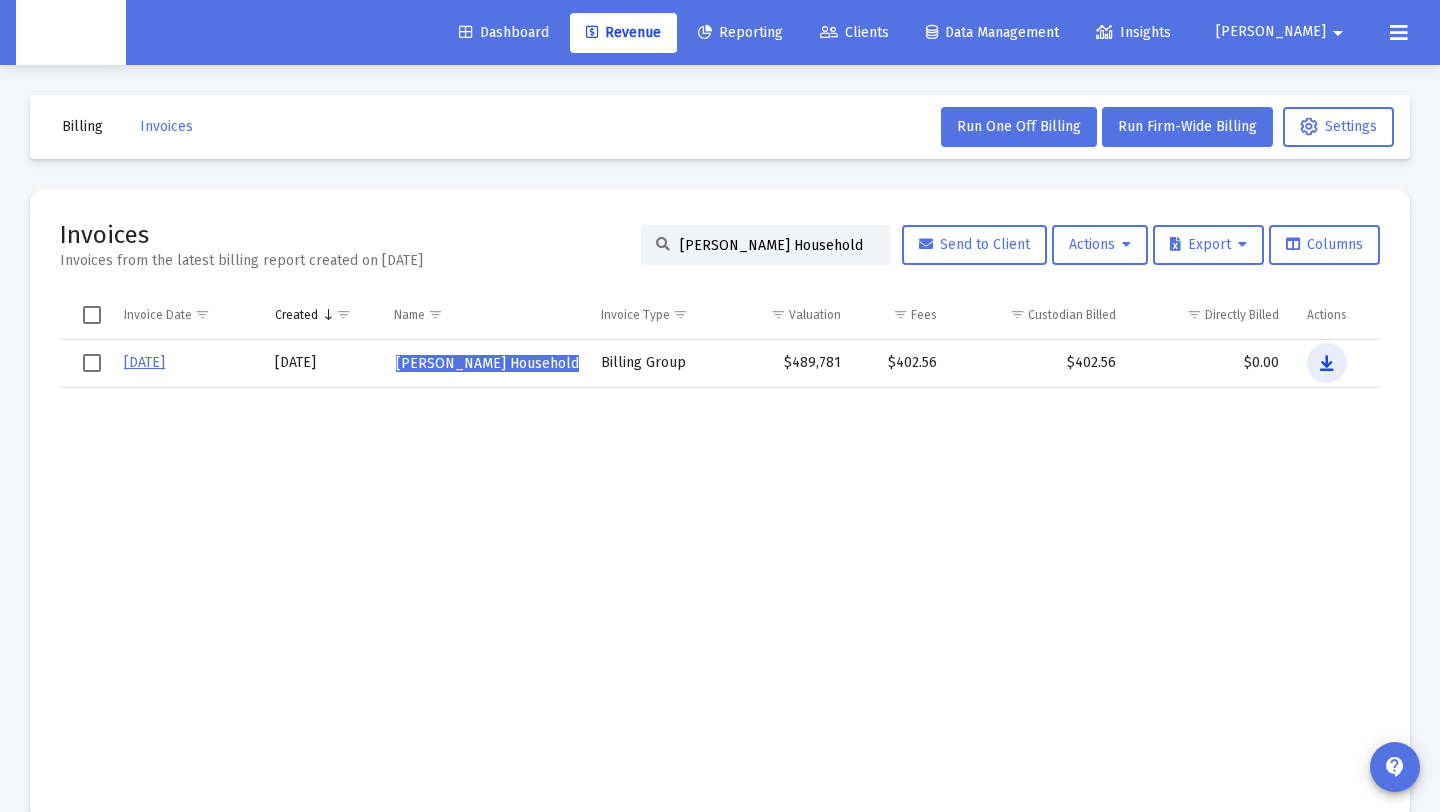 click at bounding box center (1327, 364) 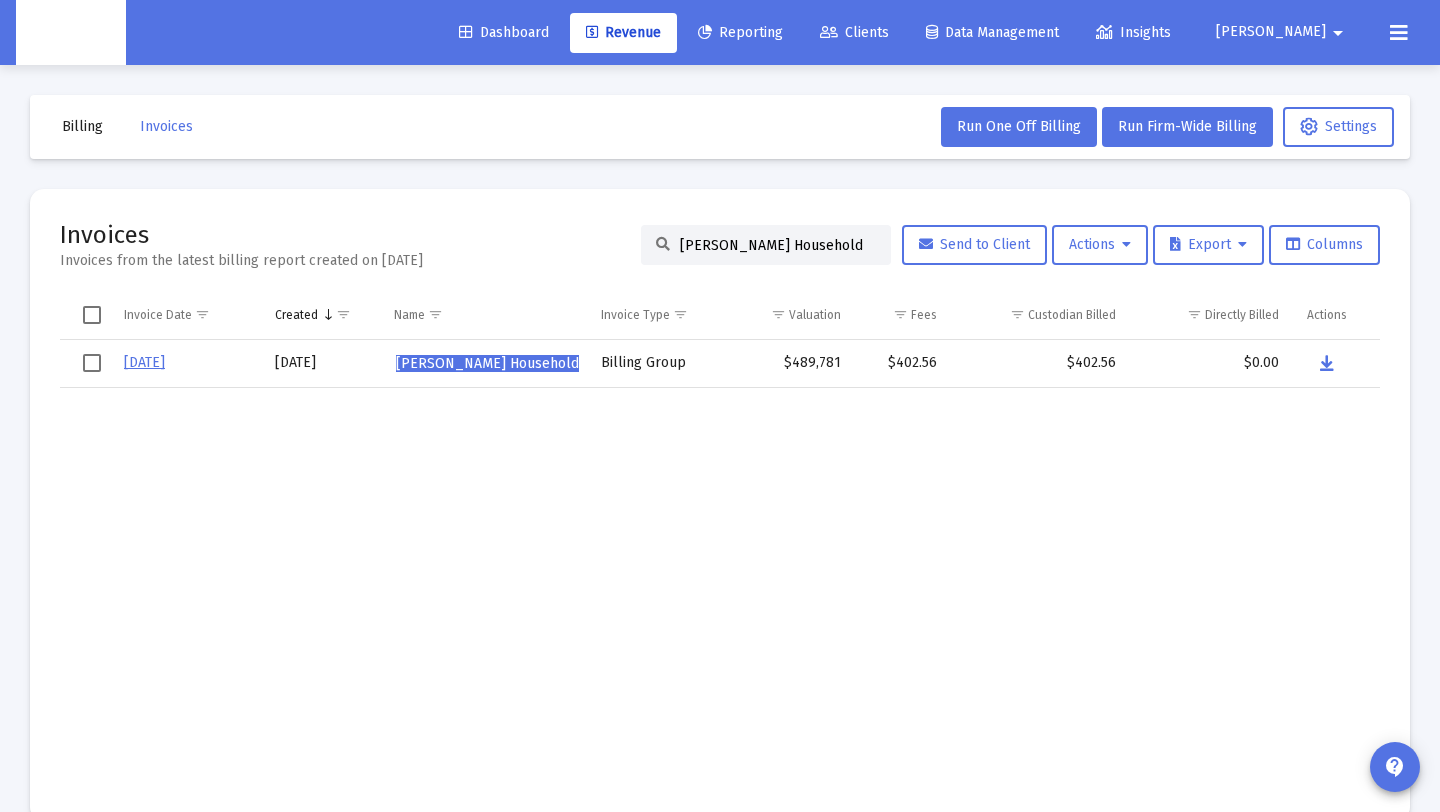drag, startPoint x: 841, startPoint y: 253, endPoint x: 688, endPoint y: 245, distance: 153.20901 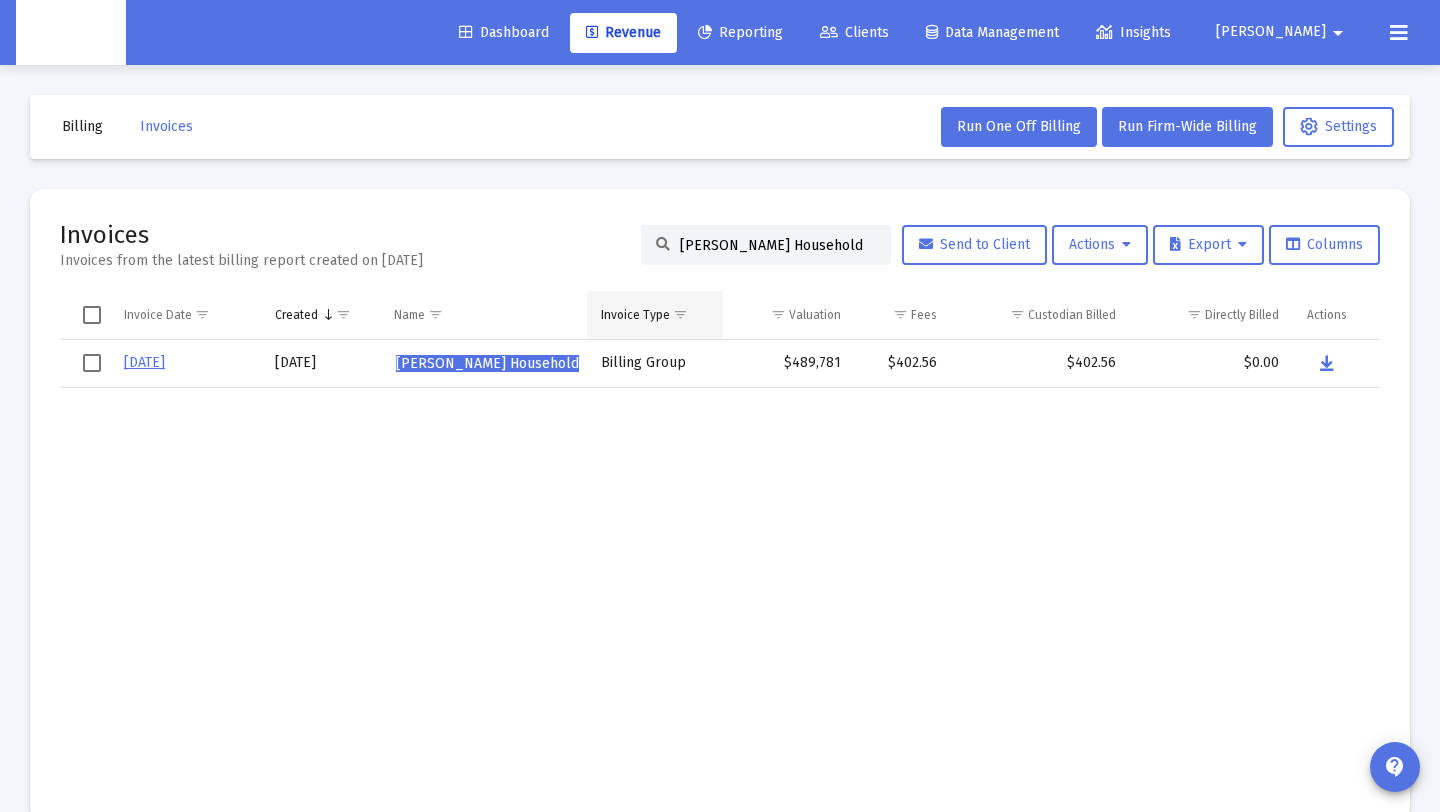 paste on "[PERSON_NAME]" 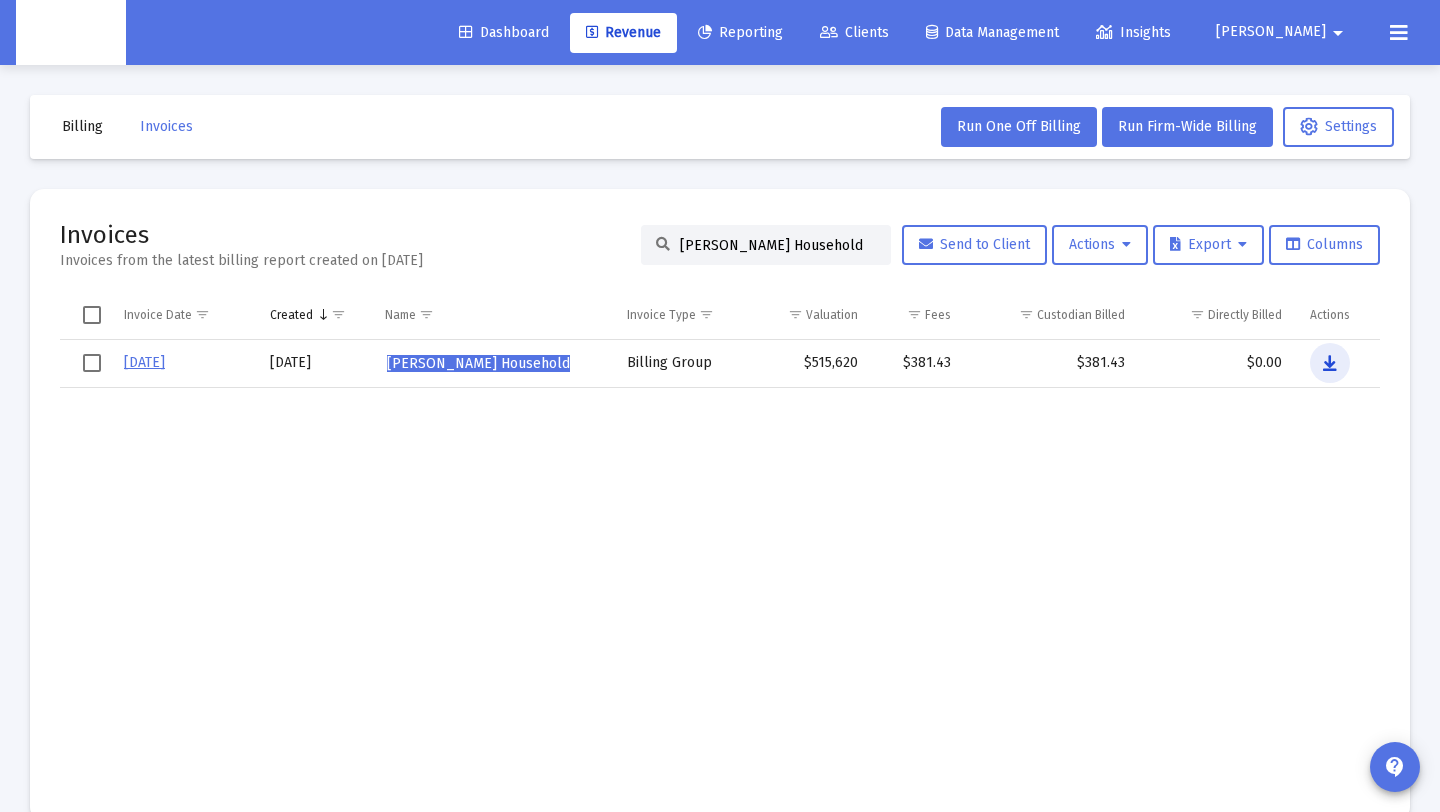 drag, startPoint x: 1328, startPoint y: 364, endPoint x: 1299, endPoint y: 366, distance: 29.068884 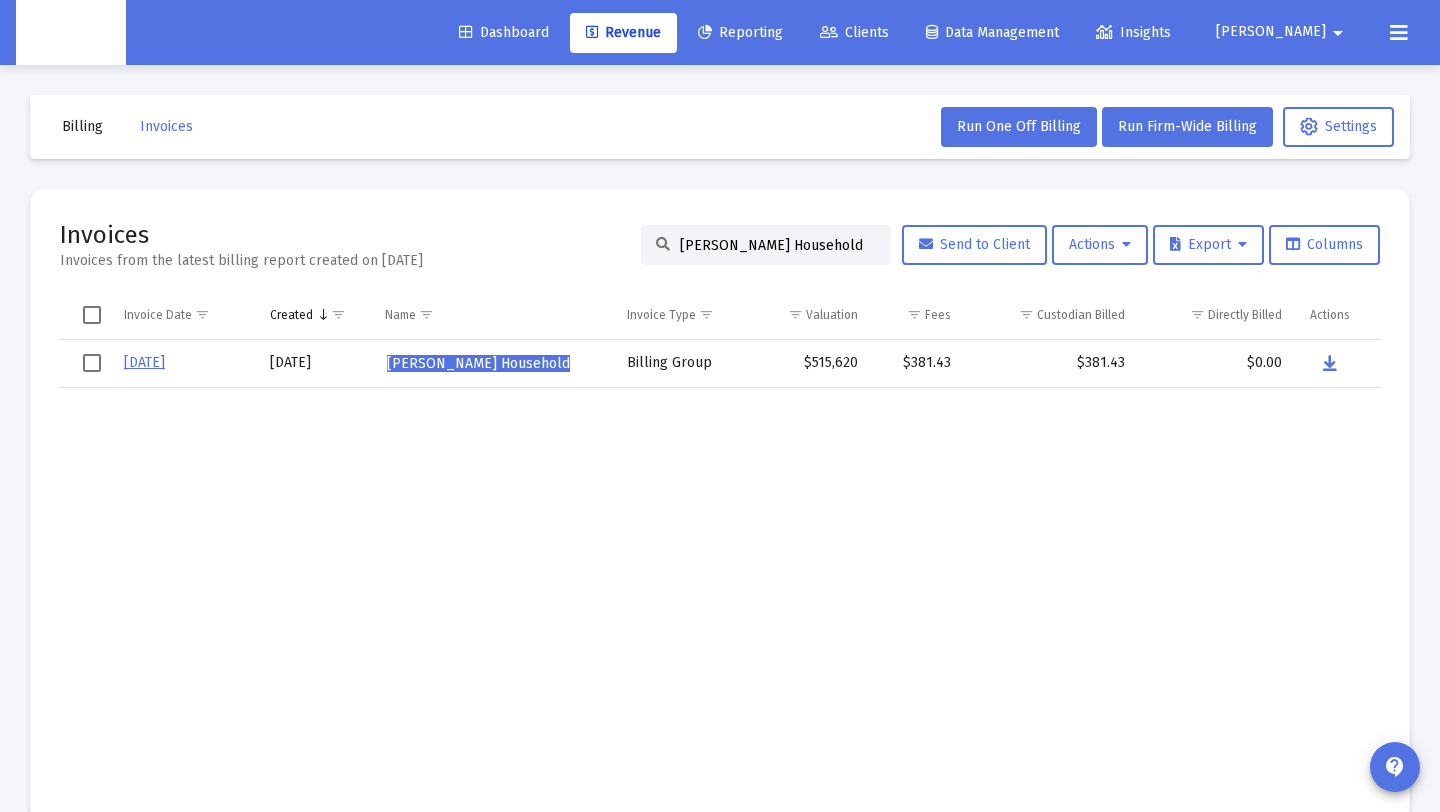 click on "[PERSON_NAME] Household" 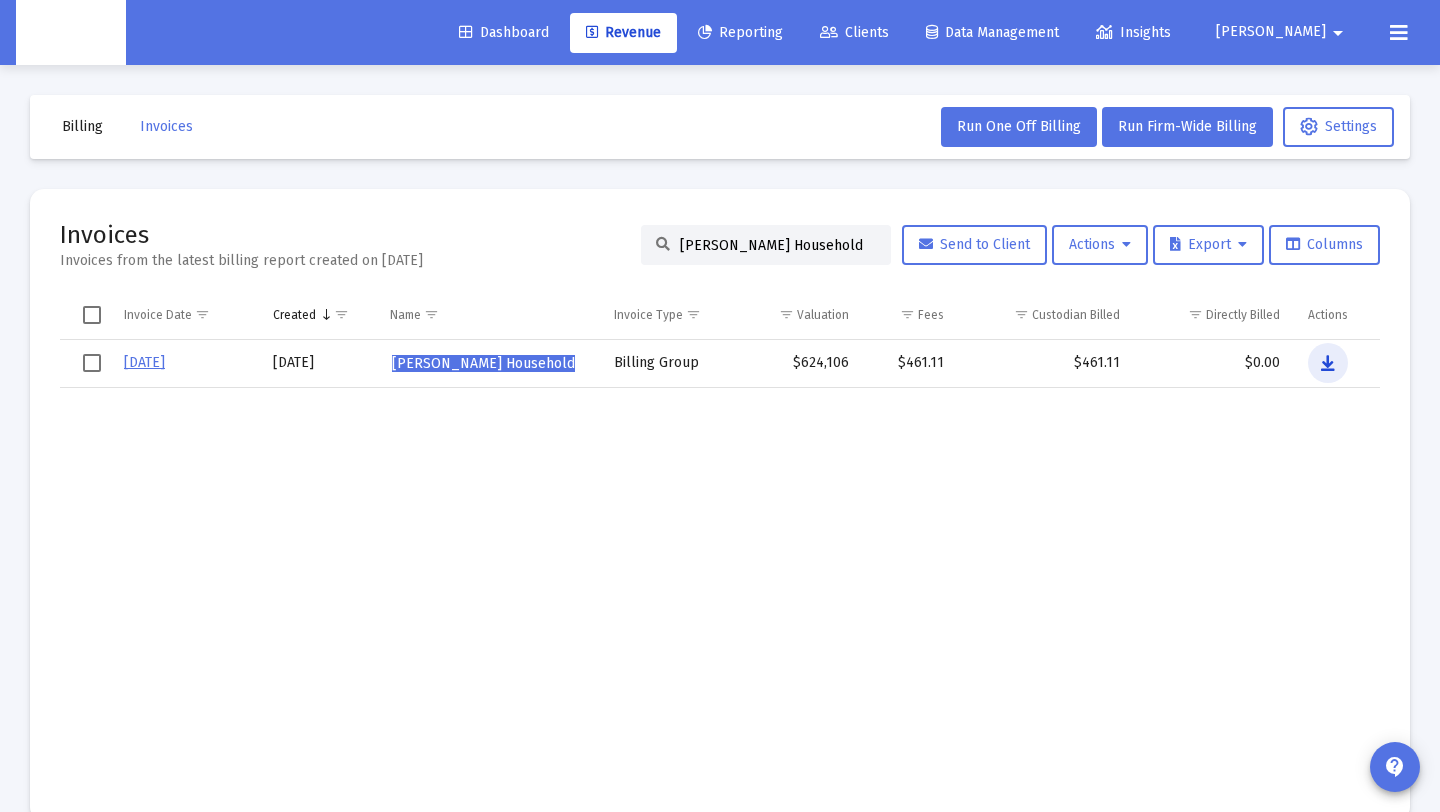 click at bounding box center (1328, 364) 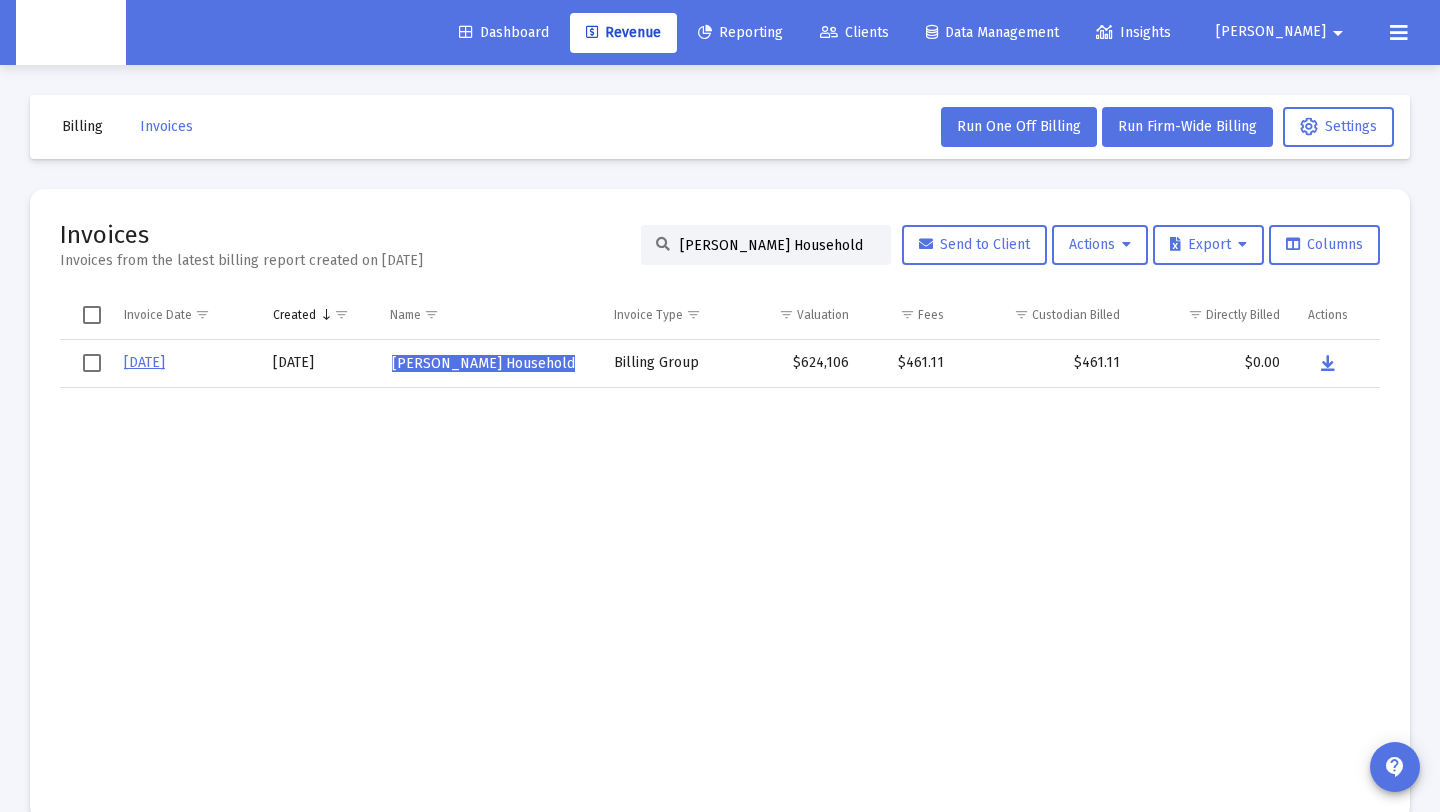 click on "[PERSON_NAME] Household" 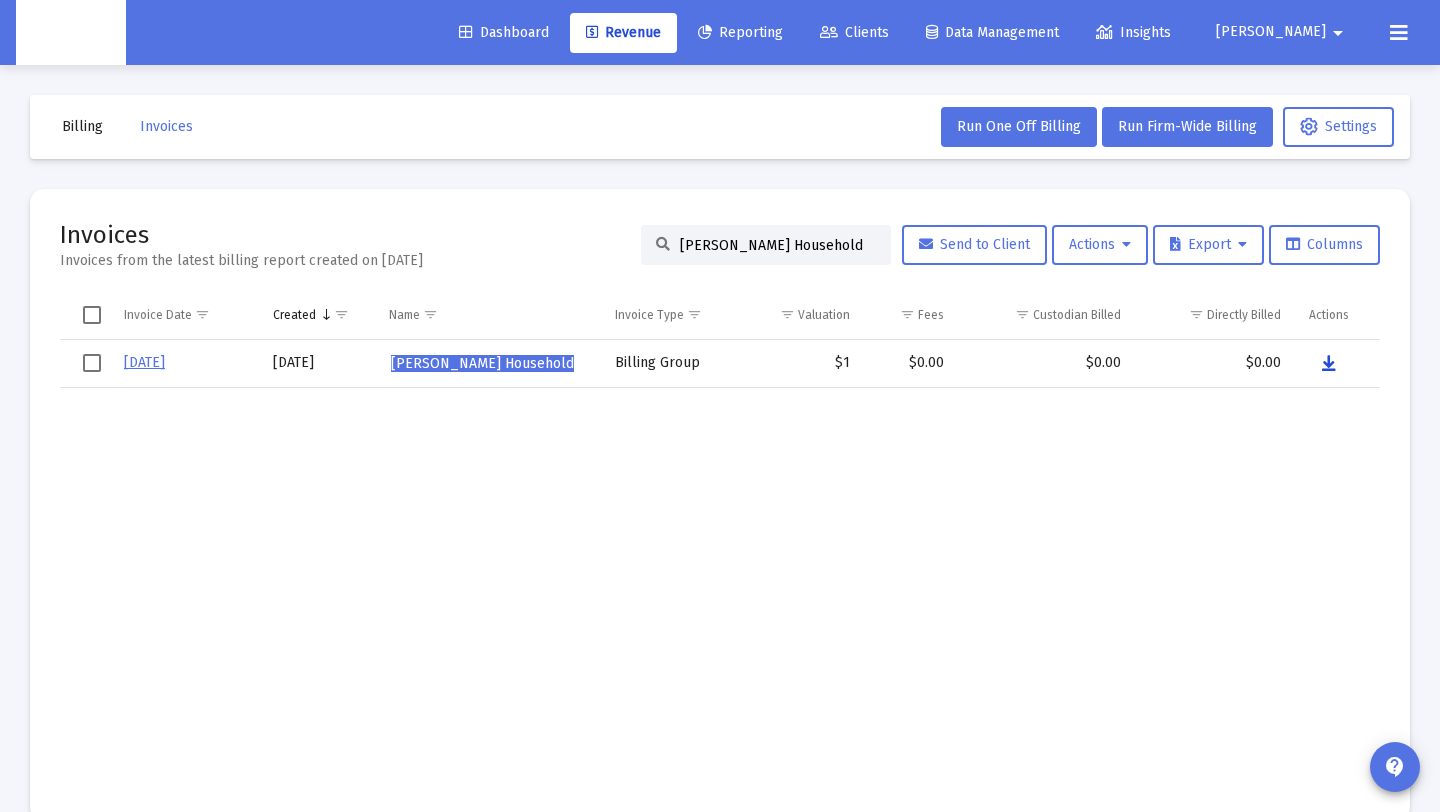 click at bounding box center [1329, 363] 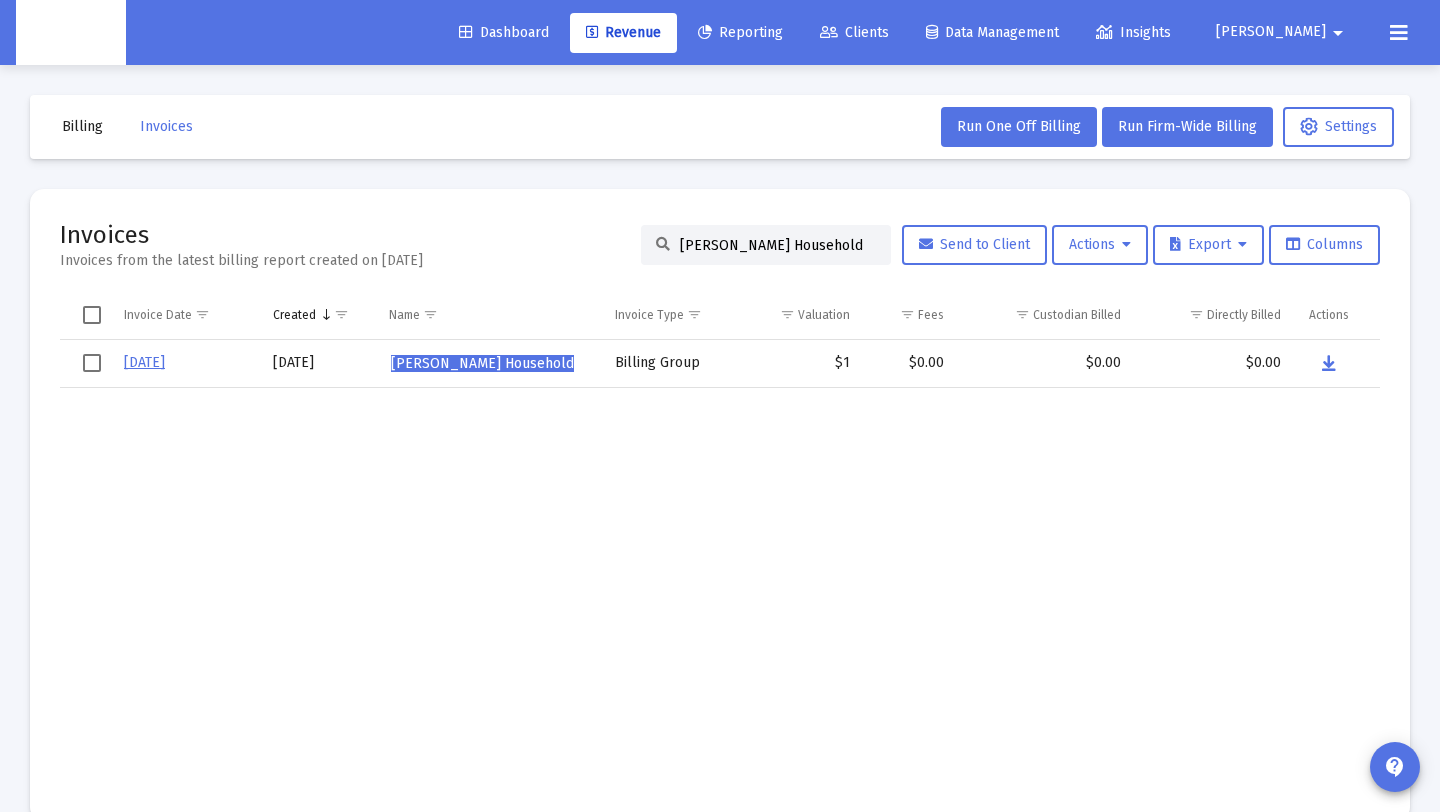 click on "[PERSON_NAME] Household" 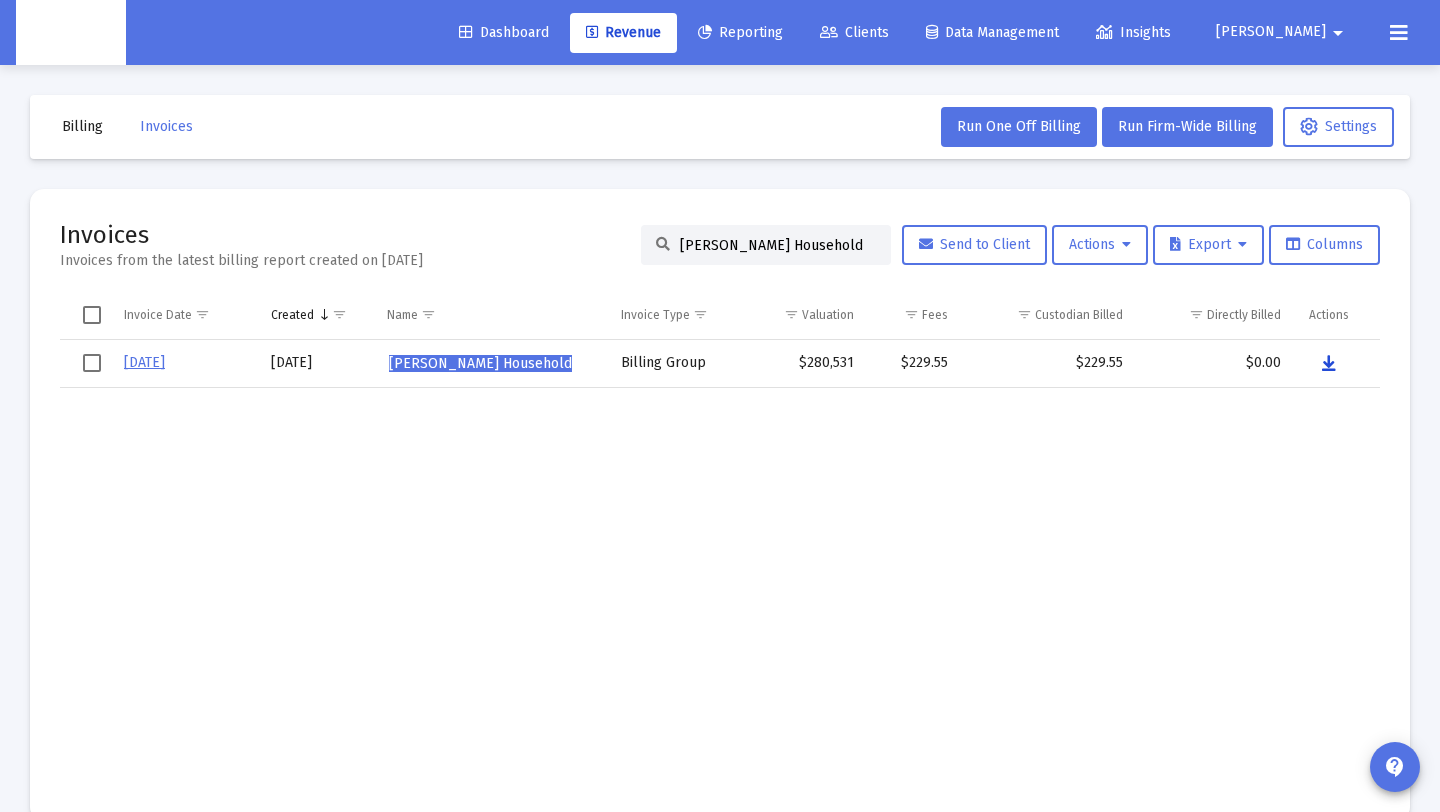 click at bounding box center (1329, 364) 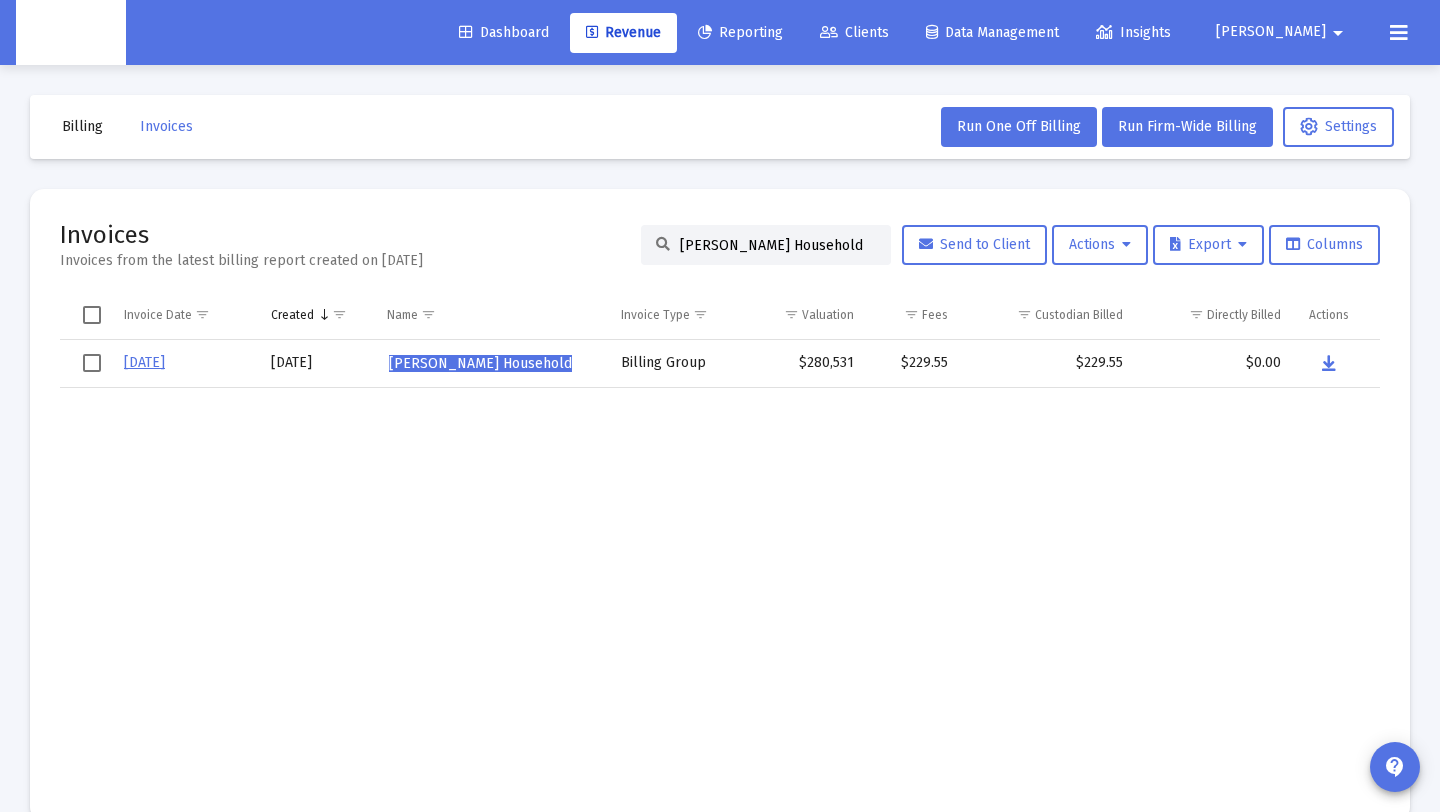 click on "[PERSON_NAME] Household" 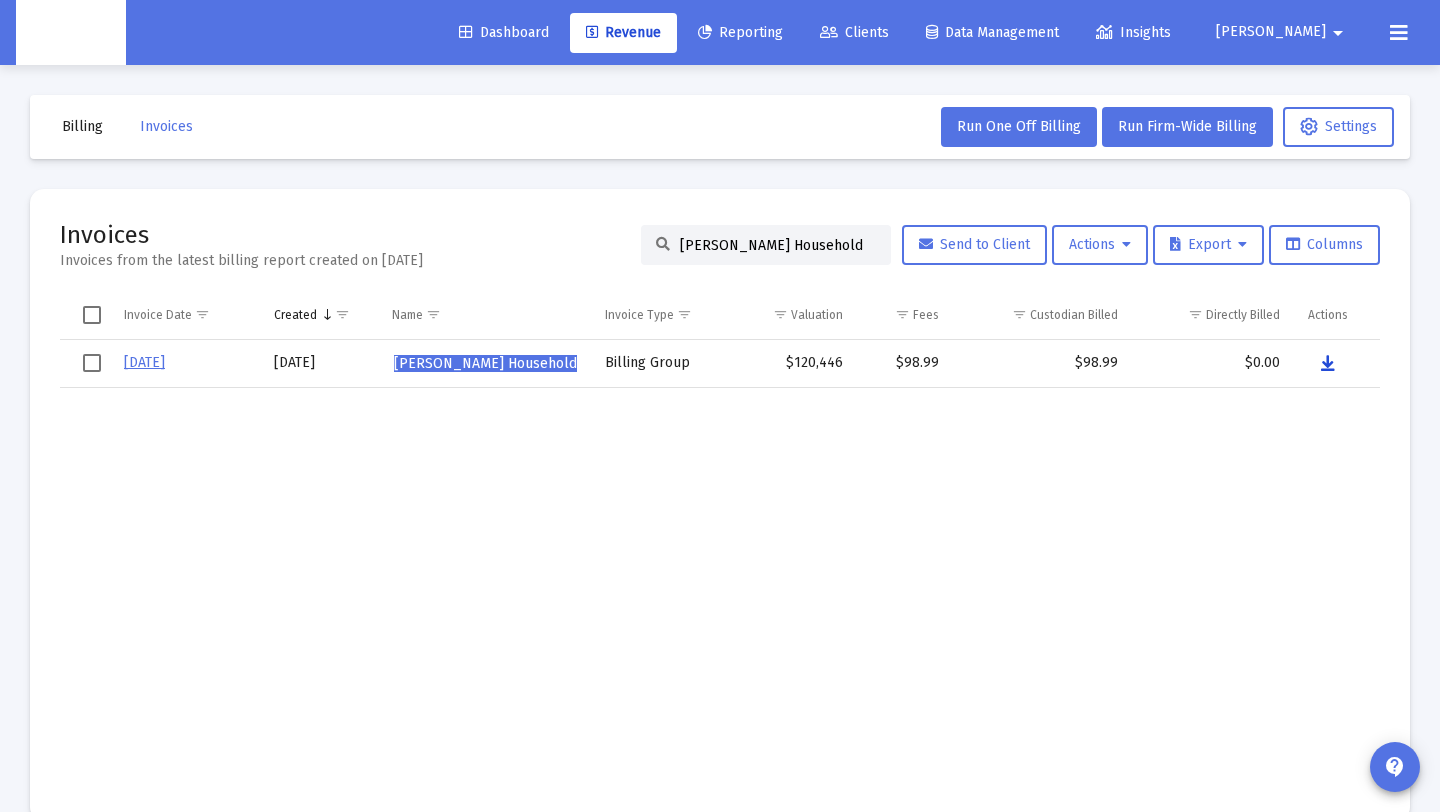click at bounding box center (1328, 364) 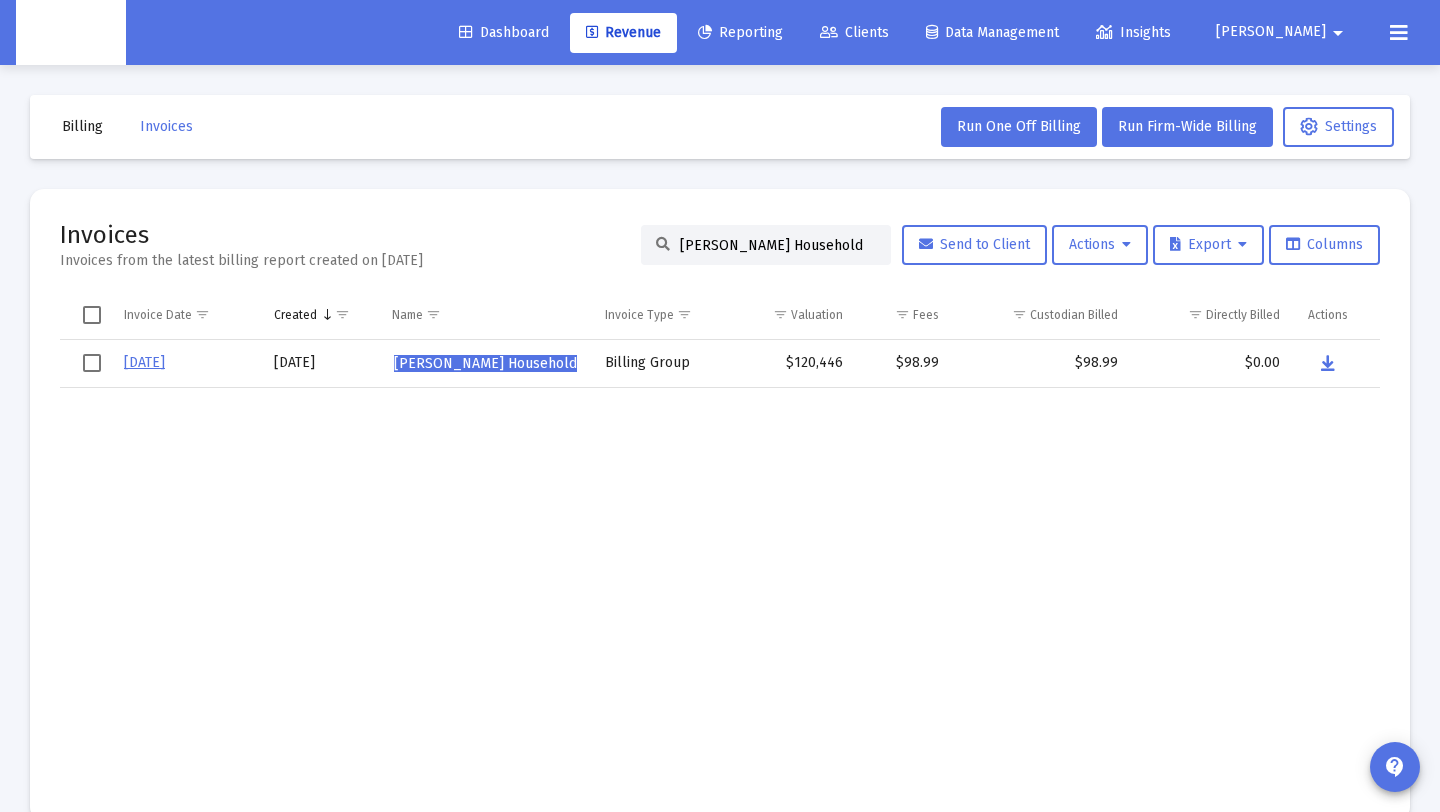 drag, startPoint x: 854, startPoint y: 247, endPoint x: 616, endPoint y: 243, distance: 238.03362 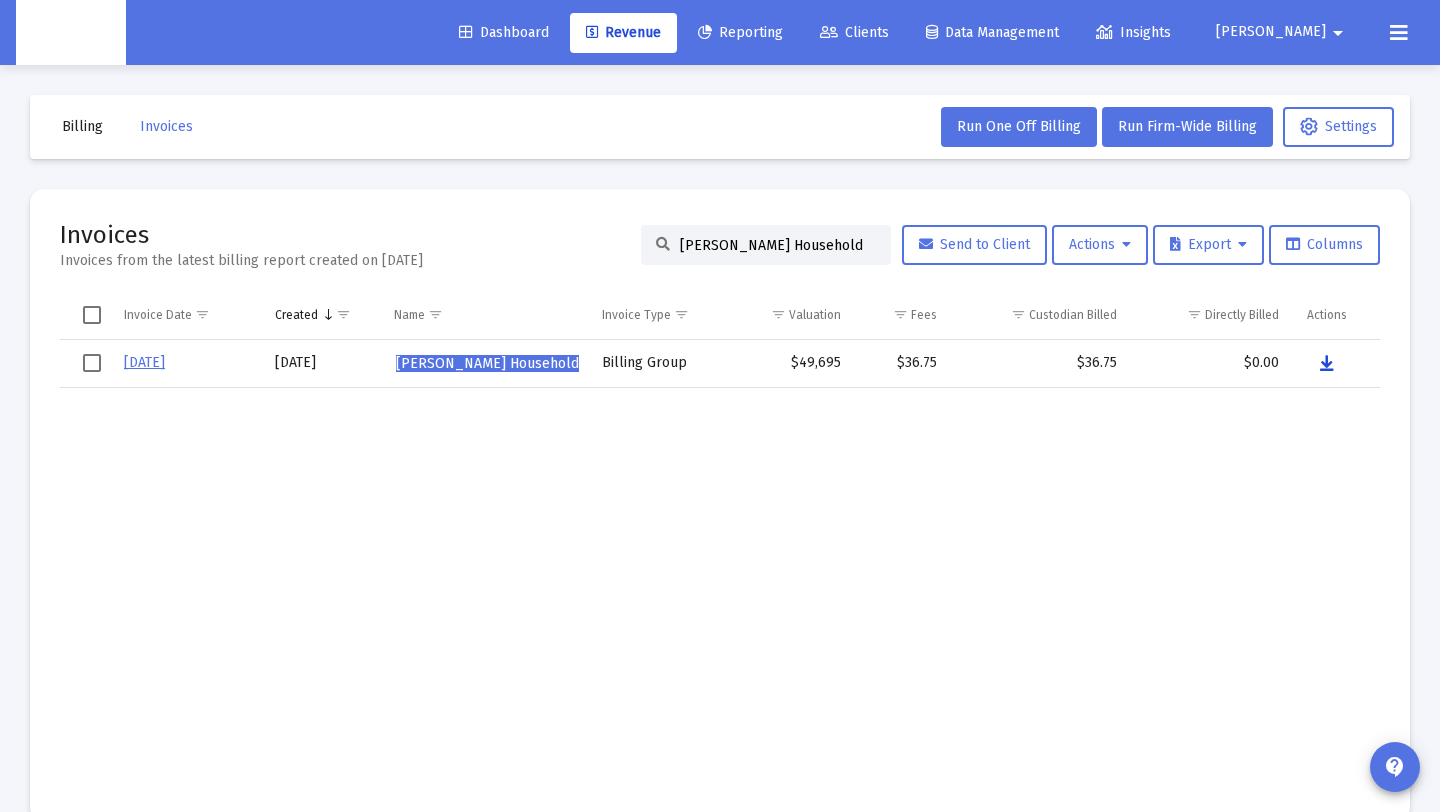 click at bounding box center [1327, 363] 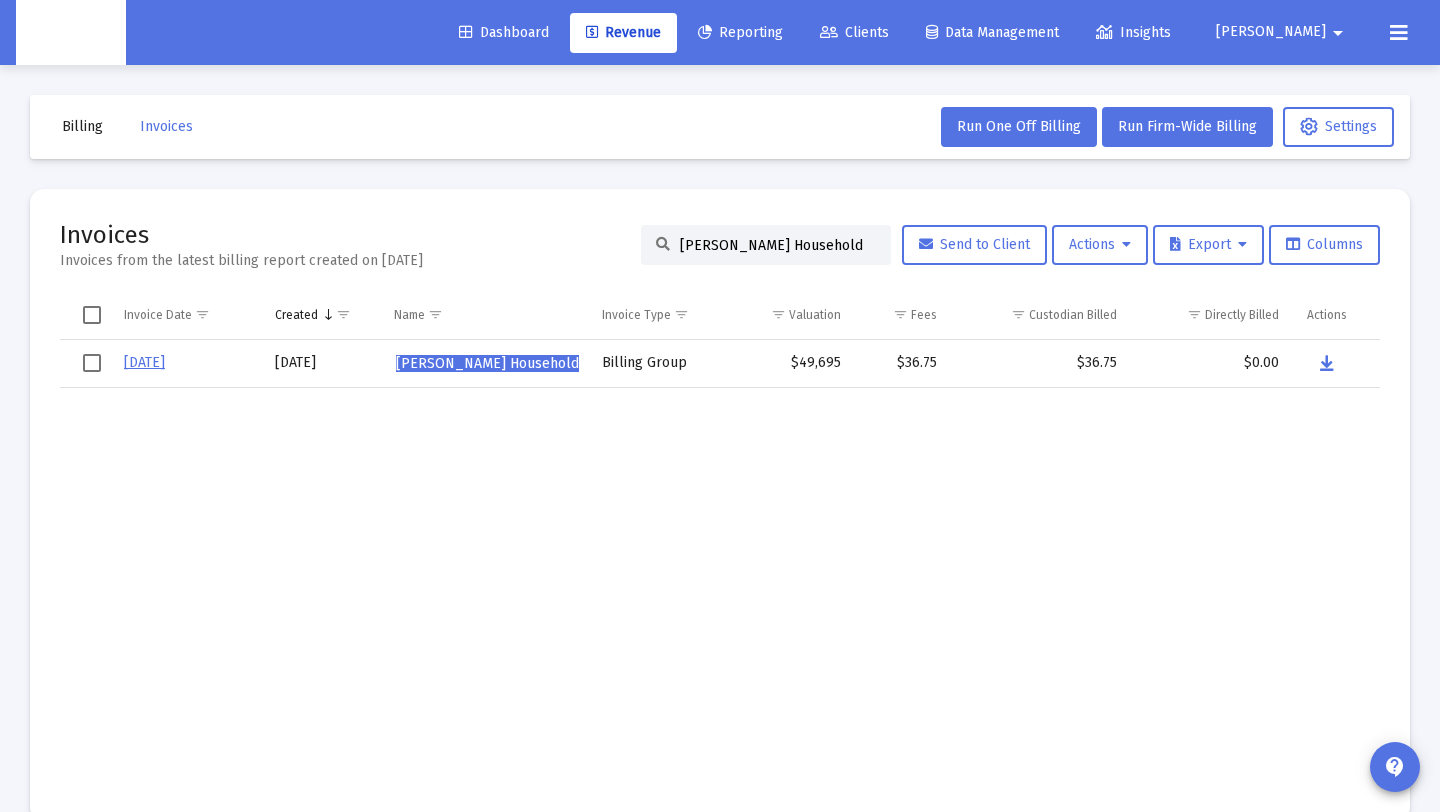drag, startPoint x: 819, startPoint y: 251, endPoint x: 636, endPoint y: 248, distance: 183.02458 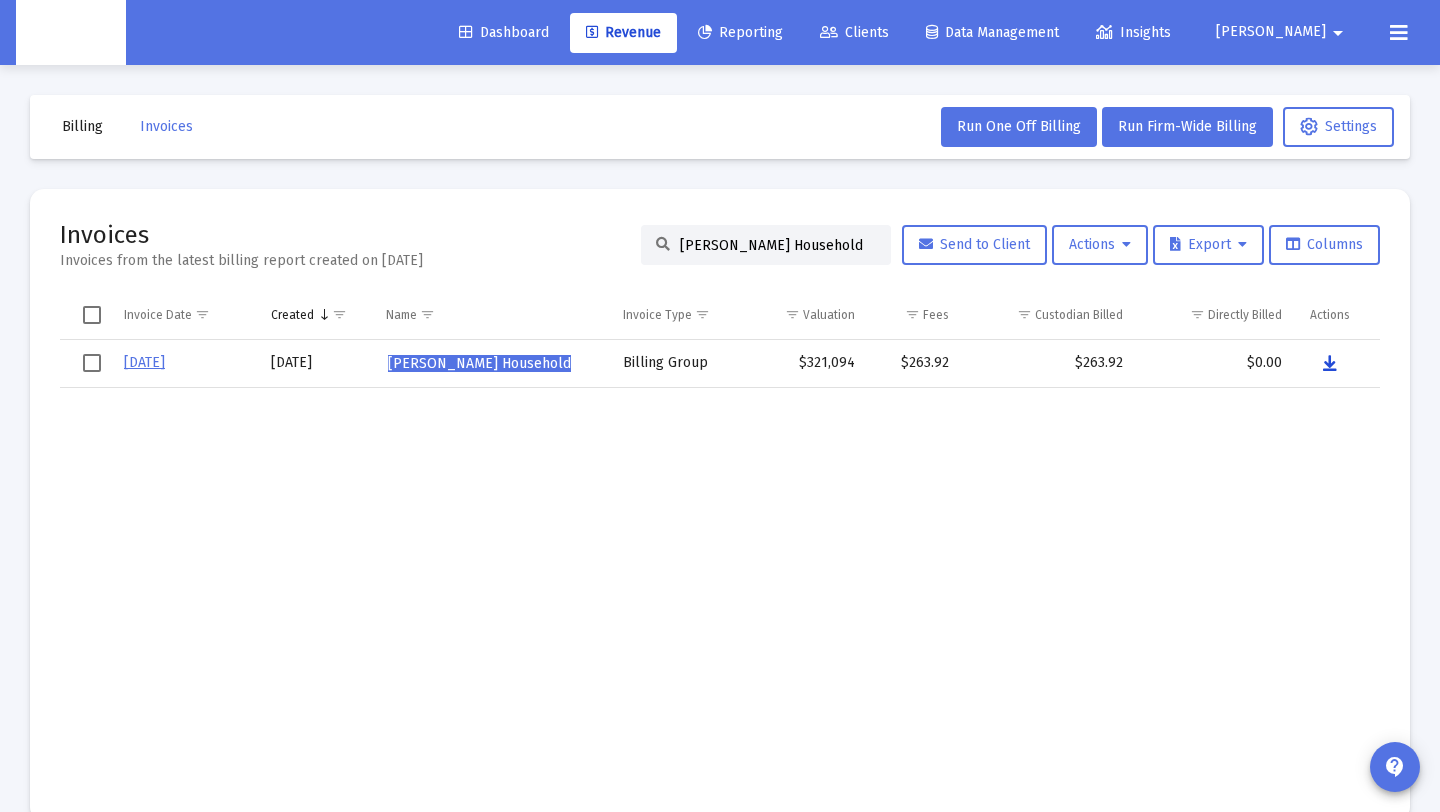 click at bounding box center (1330, 364) 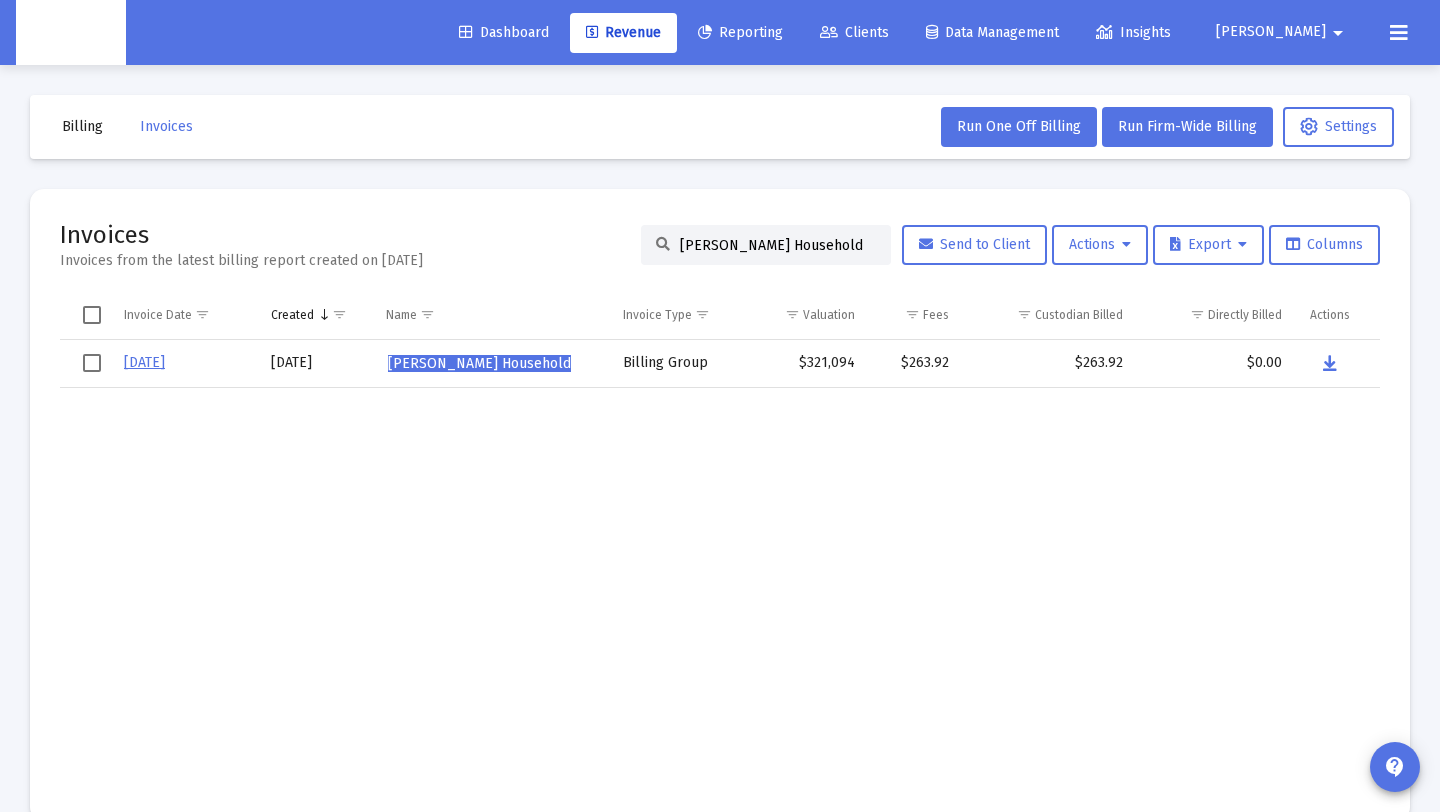 drag, startPoint x: 859, startPoint y: 242, endPoint x: 589, endPoint y: 247, distance: 270.0463 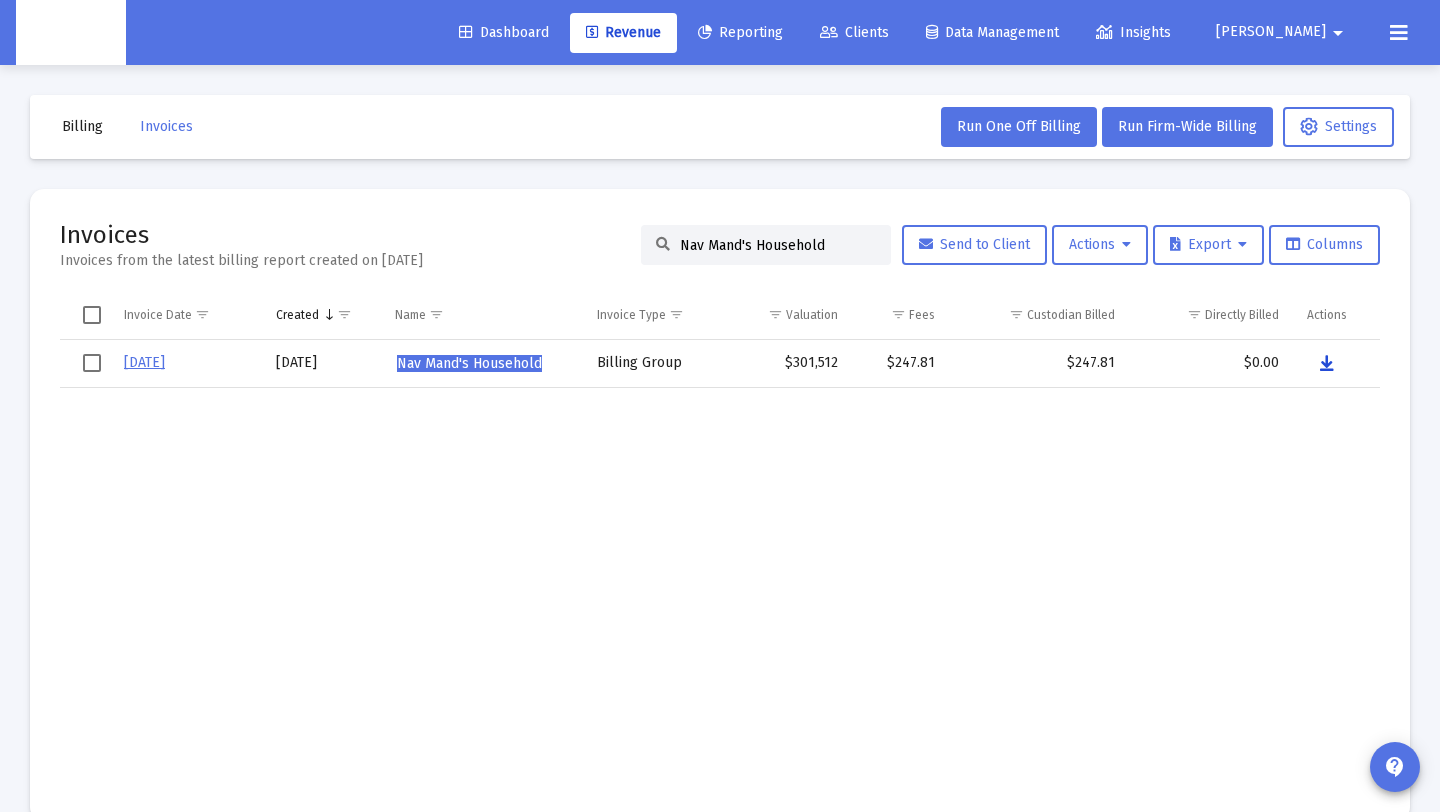 click at bounding box center [1327, 364] 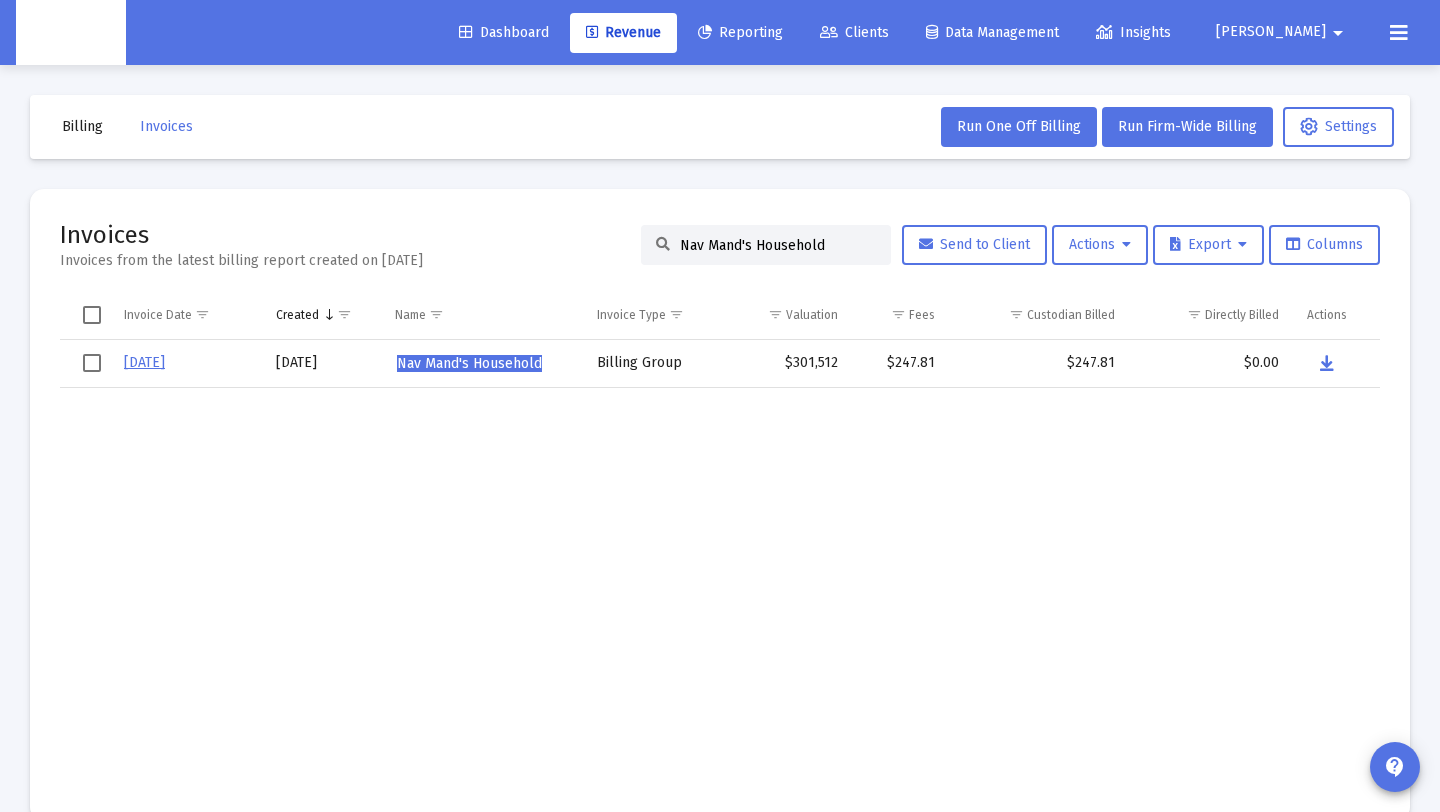 drag, startPoint x: 816, startPoint y: 244, endPoint x: 600, endPoint y: 239, distance: 216.05786 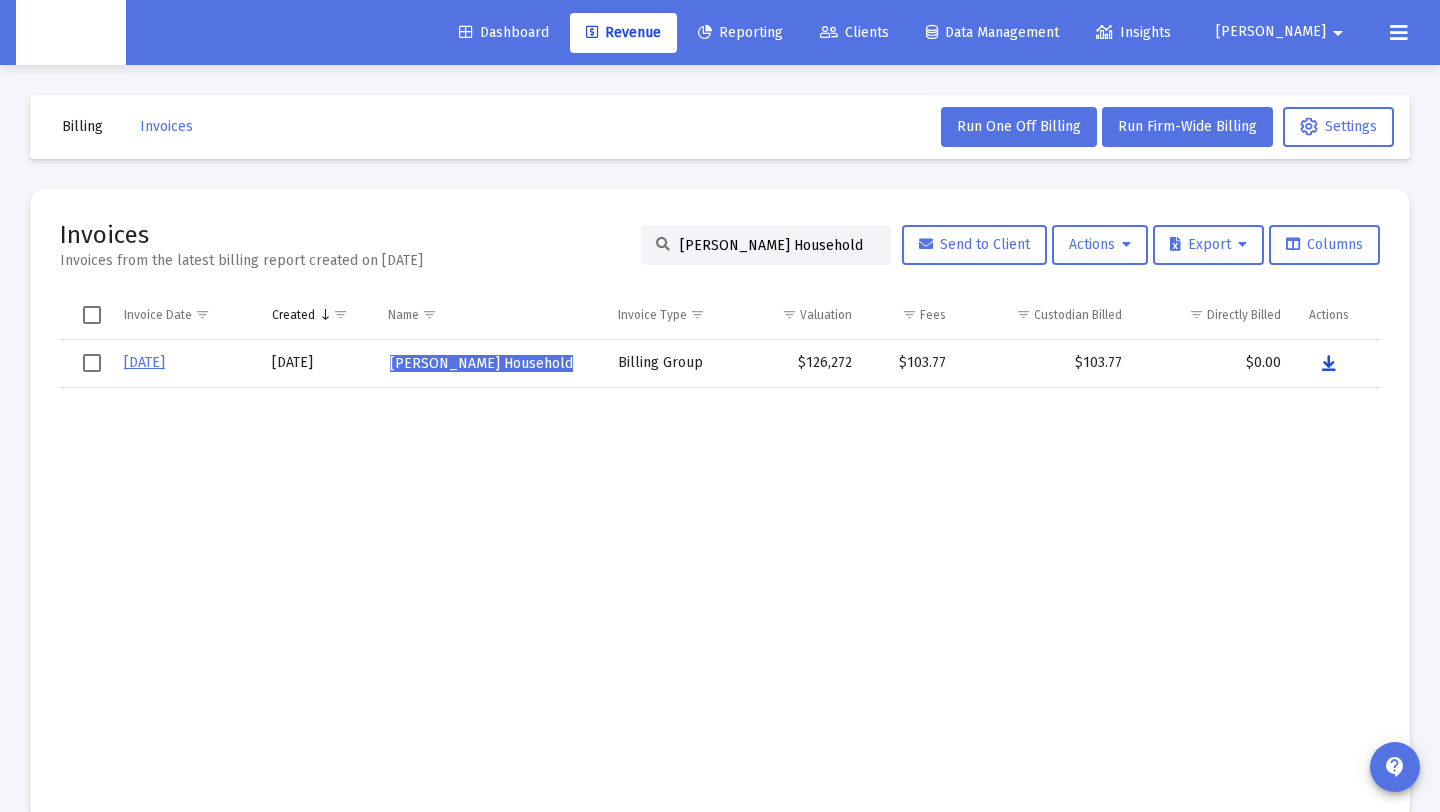 click at bounding box center (1329, 364) 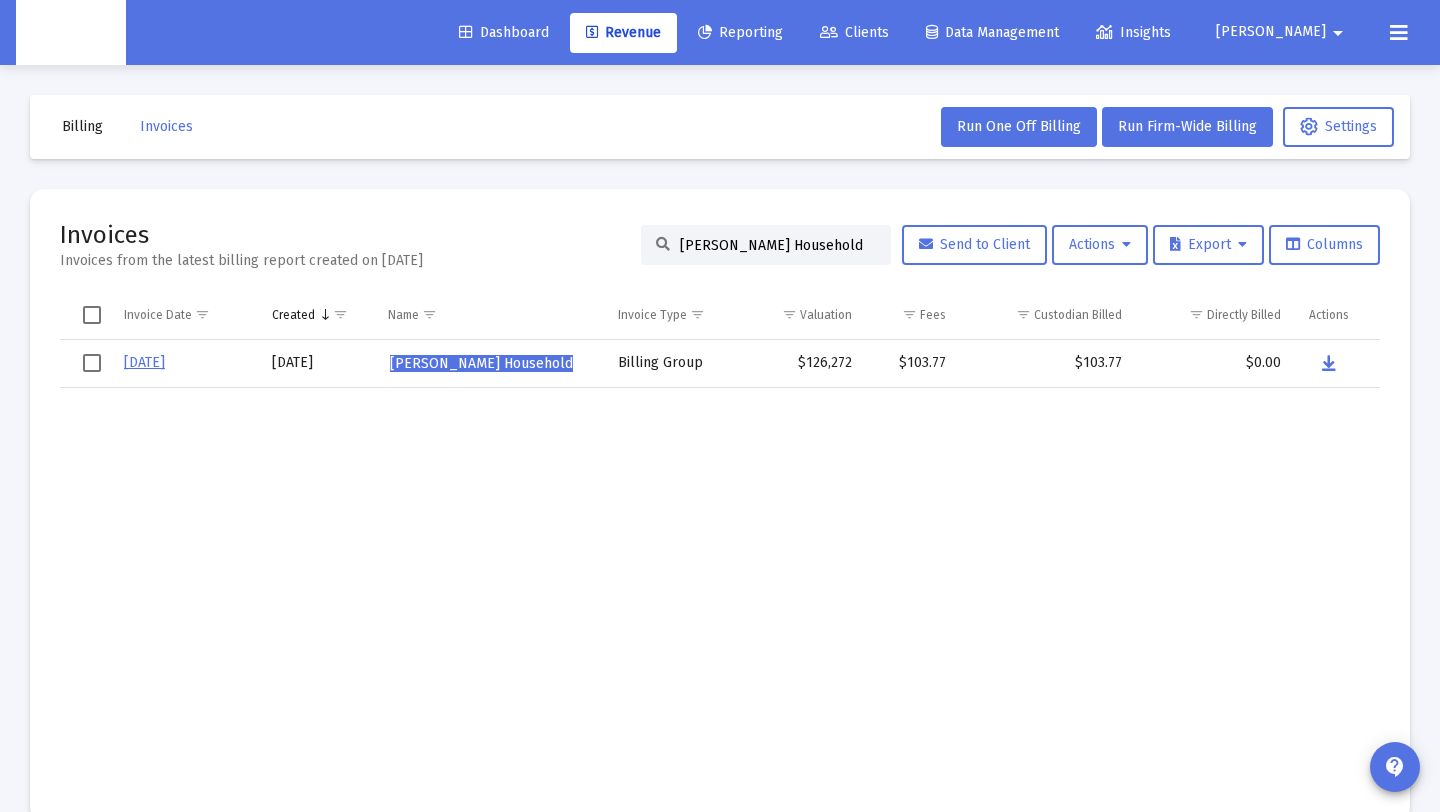 drag, startPoint x: 847, startPoint y: 246, endPoint x: 605, endPoint y: 248, distance: 242.00827 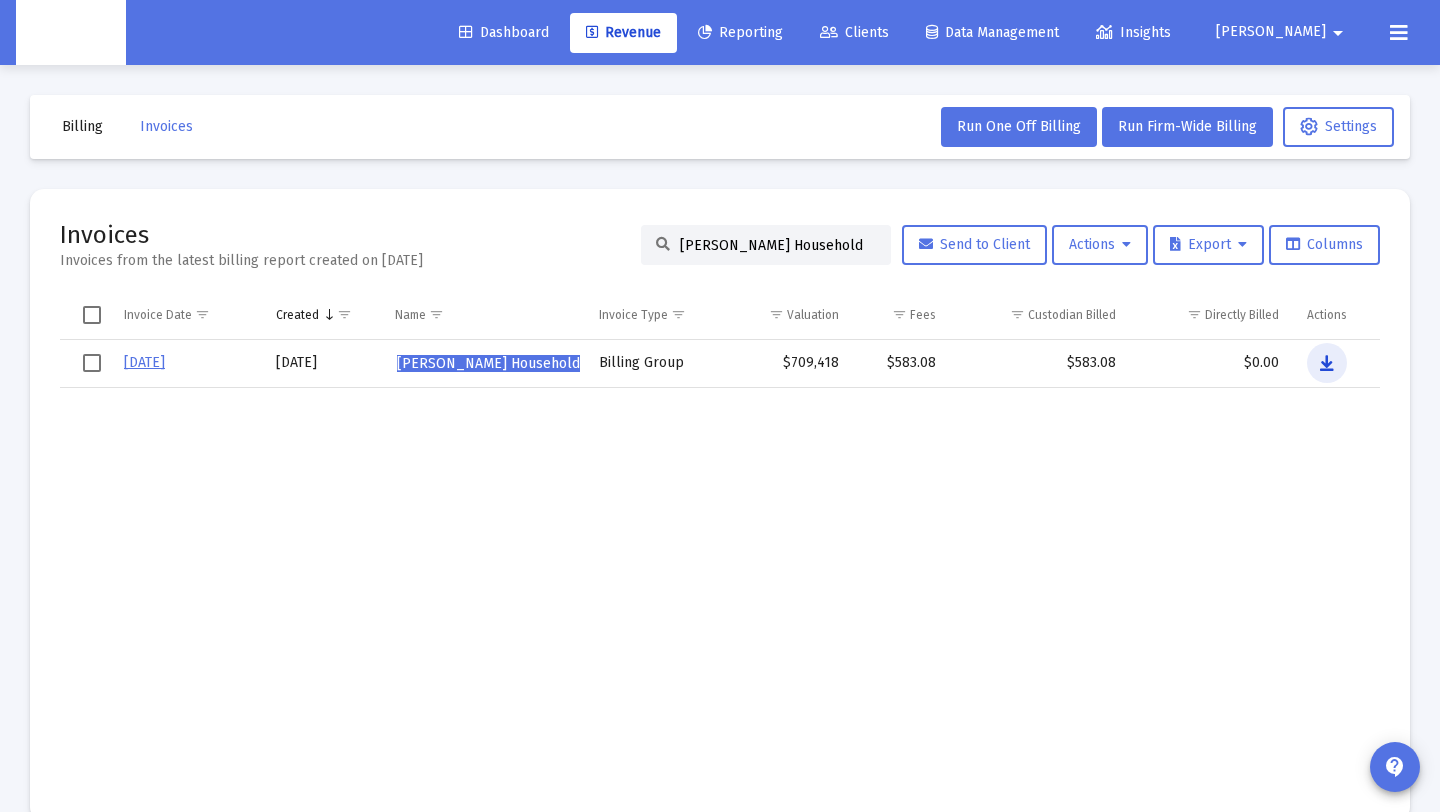 click at bounding box center [1327, 363] 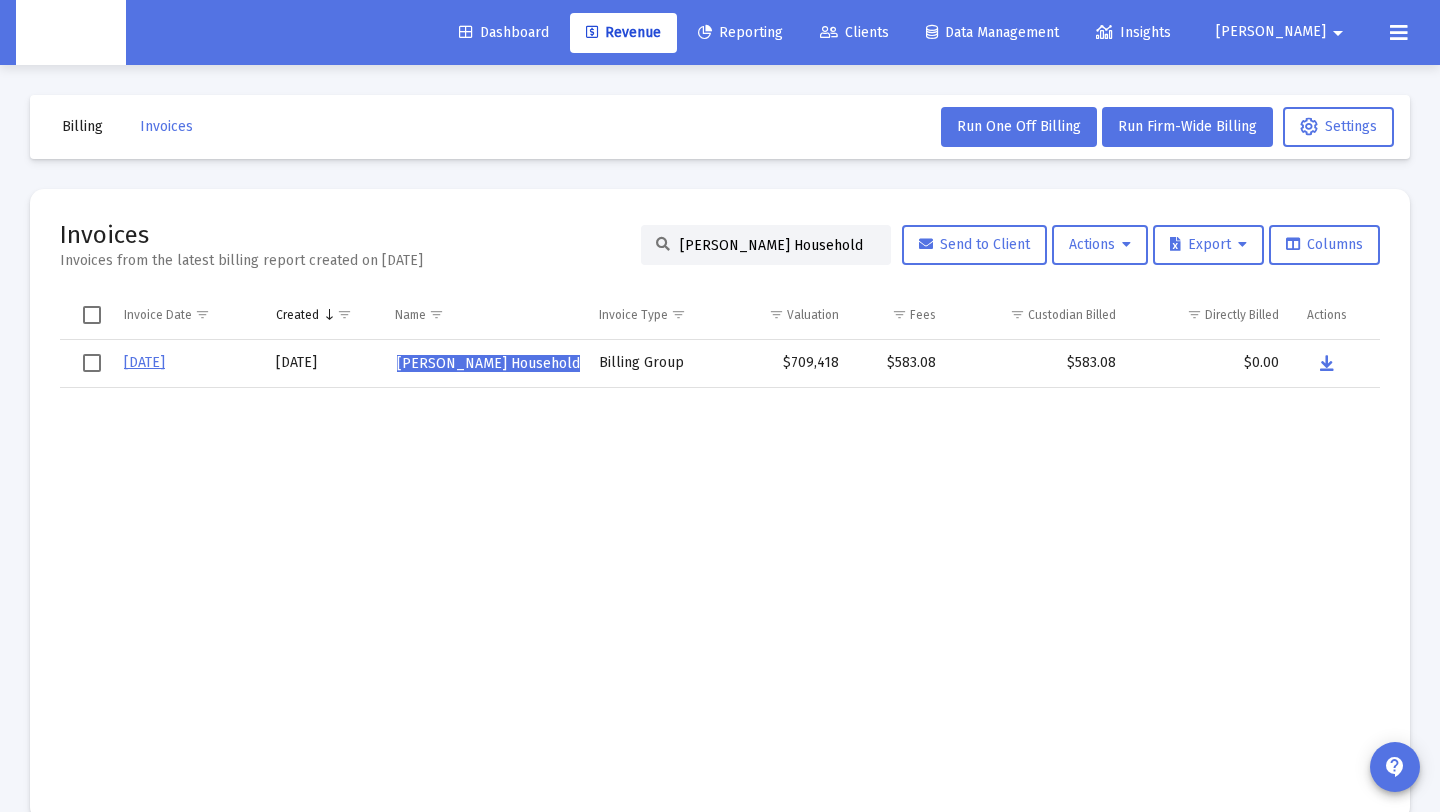 drag, startPoint x: 822, startPoint y: 240, endPoint x: 613, endPoint y: 250, distance: 209.2391 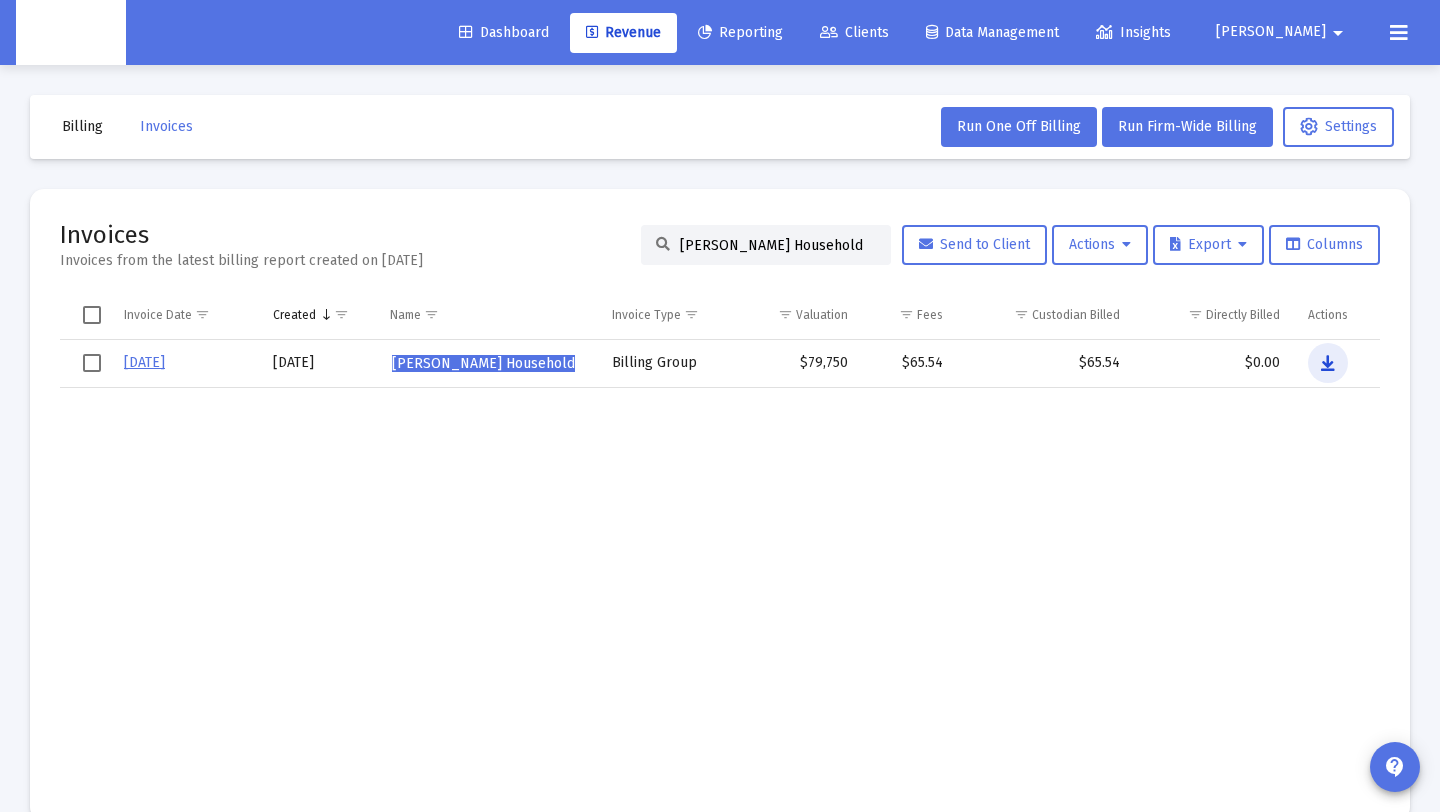click at bounding box center [1328, 364] 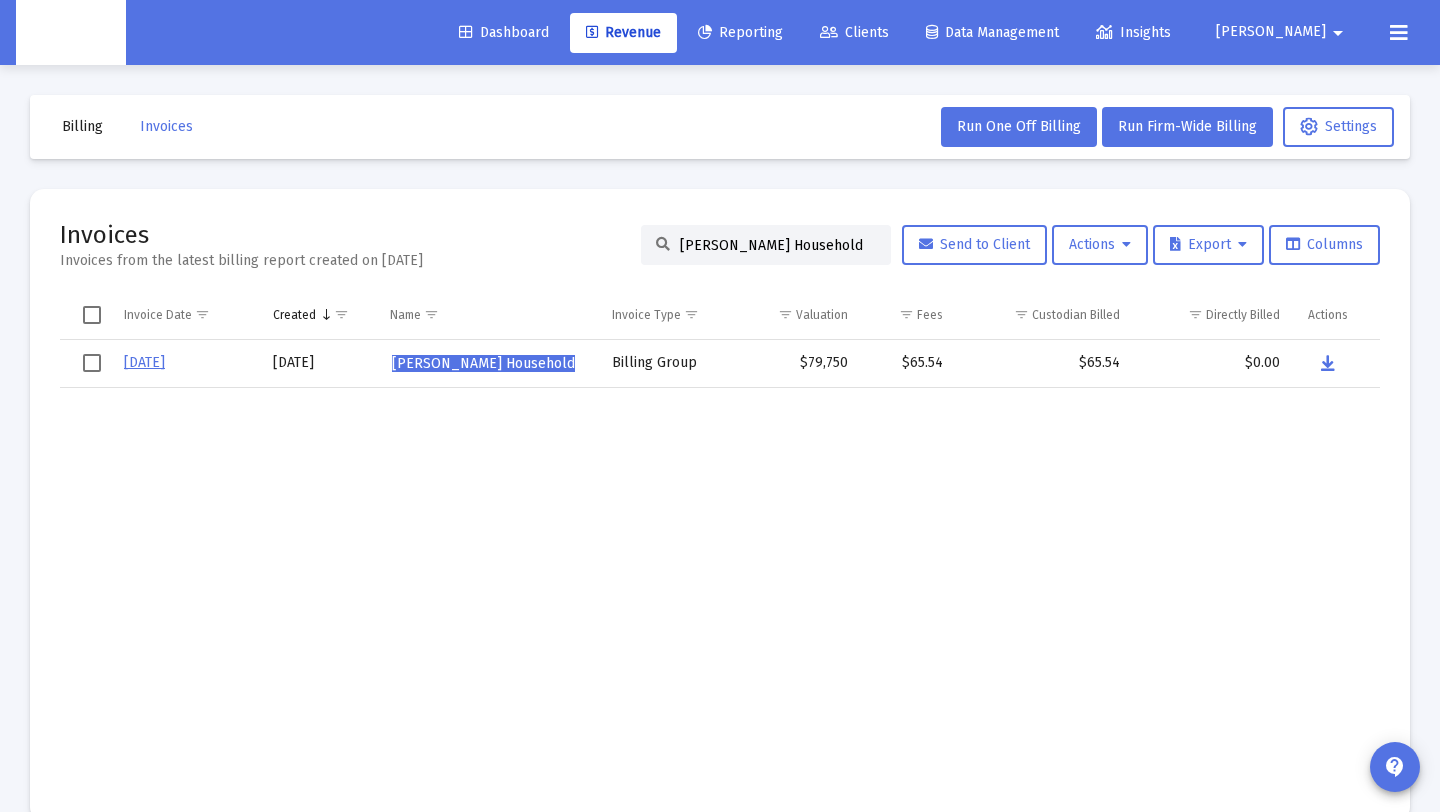 drag, startPoint x: 836, startPoint y: 244, endPoint x: 633, endPoint y: 250, distance: 203.08865 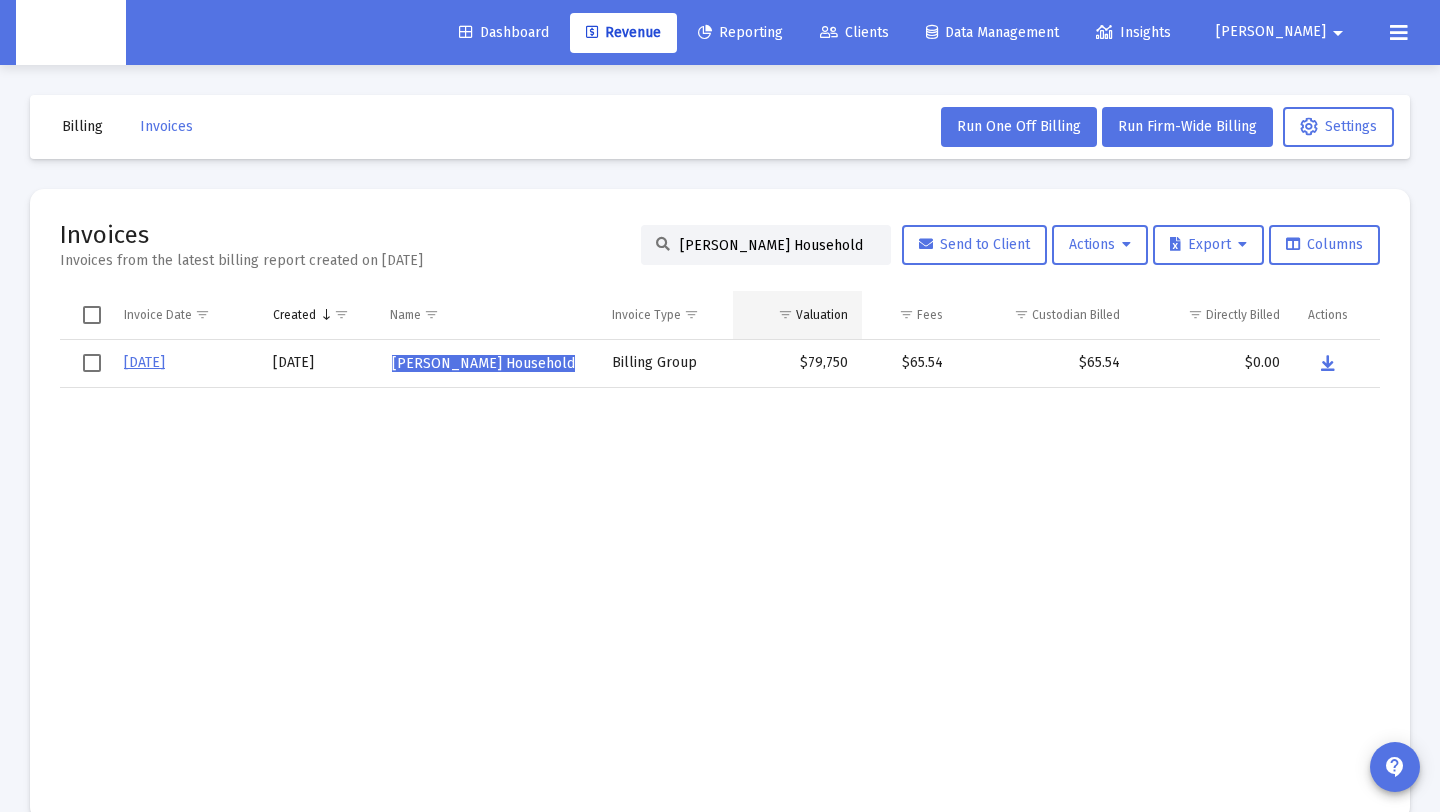 paste on "[PERSON_NAME]" 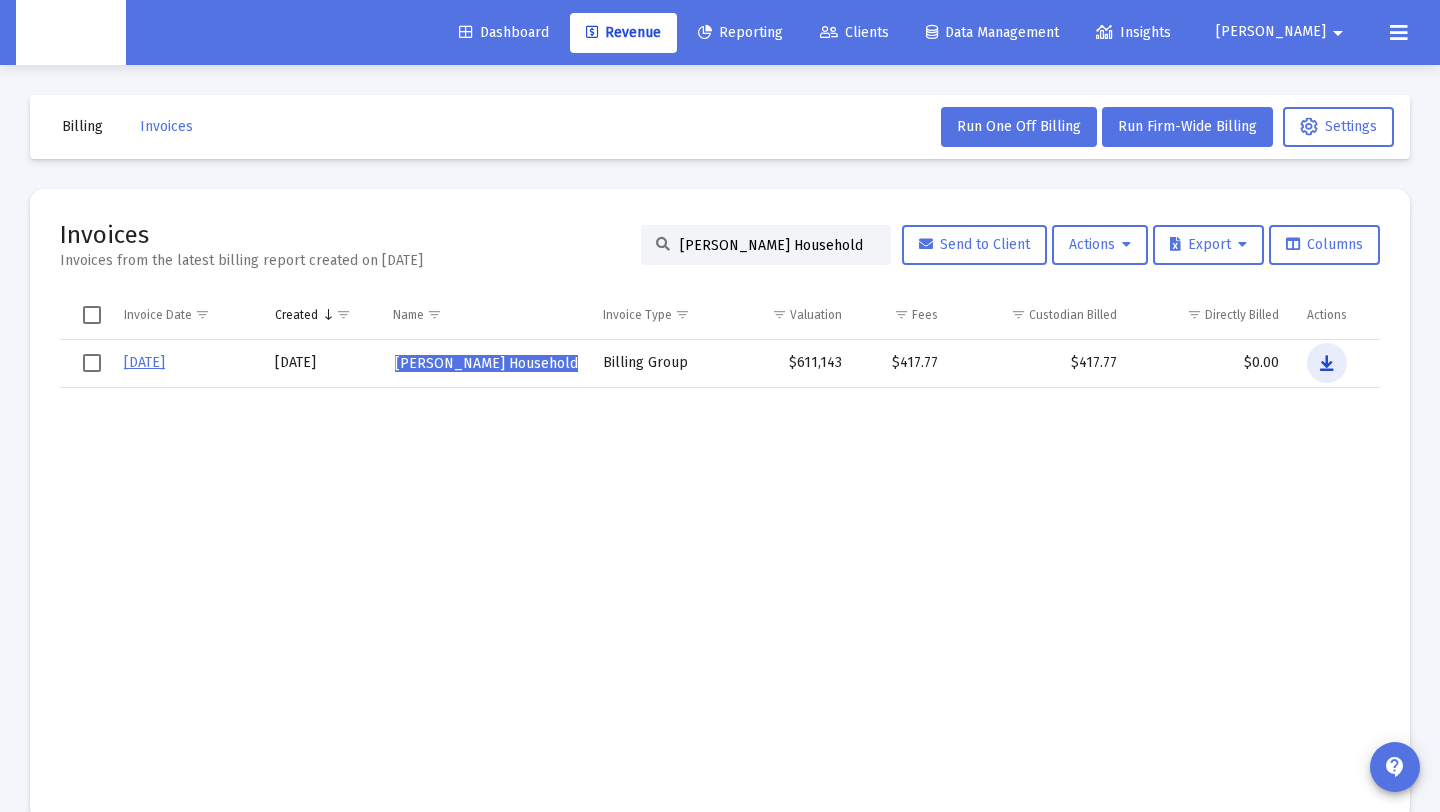 click at bounding box center (1327, 364) 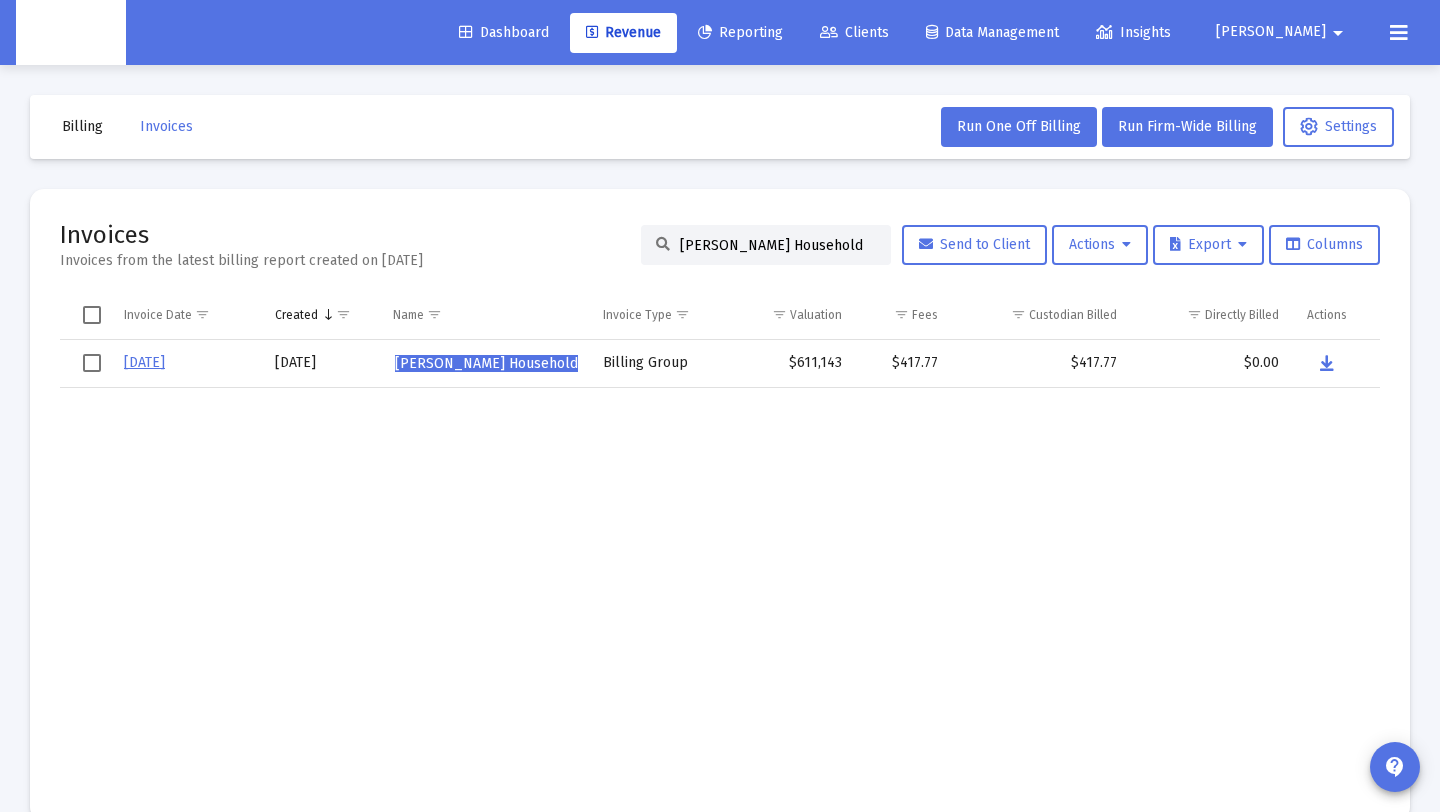 drag, startPoint x: 822, startPoint y: 238, endPoint x: 623, endPoint y: 246, distance: 199.16074 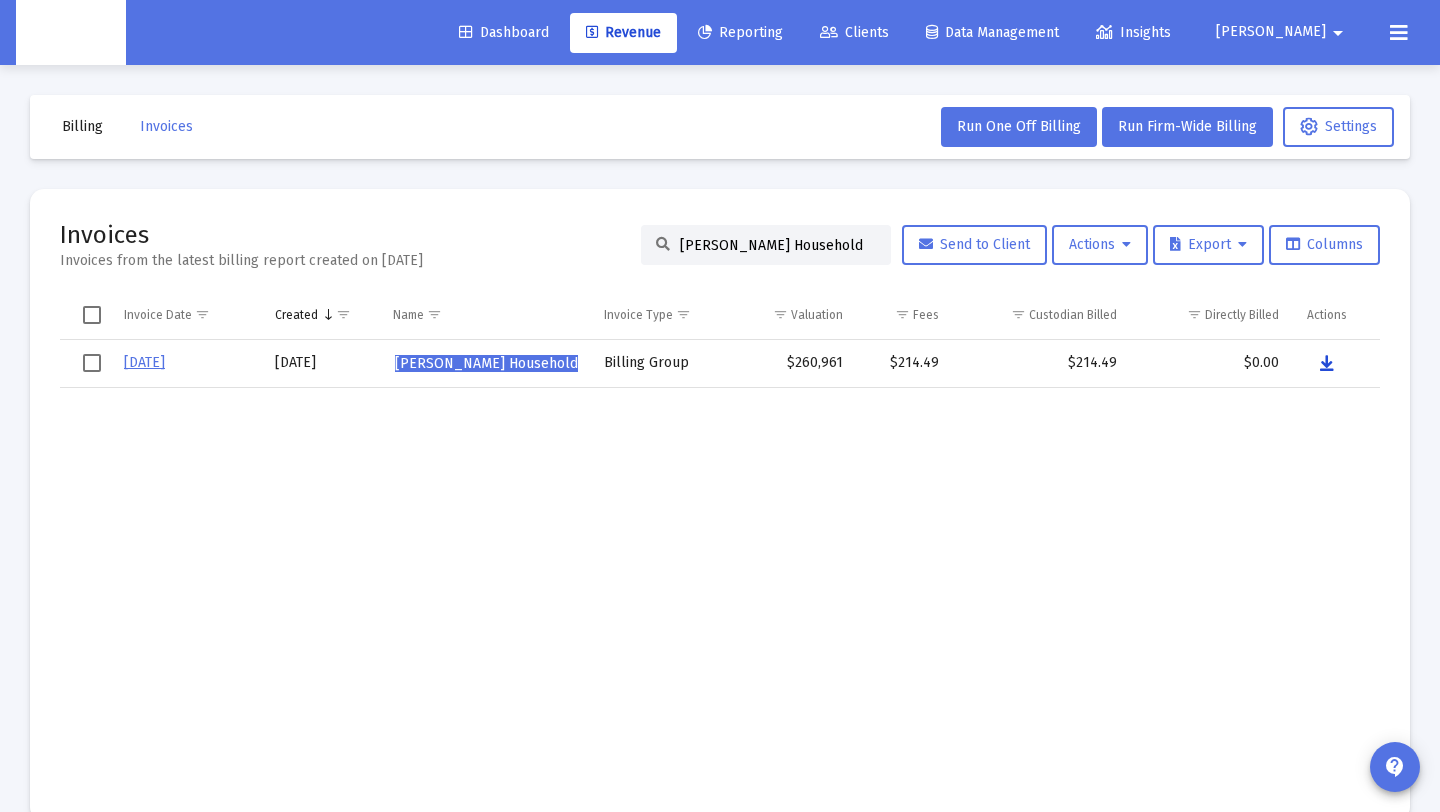 click at bounding box center [1327, 364] 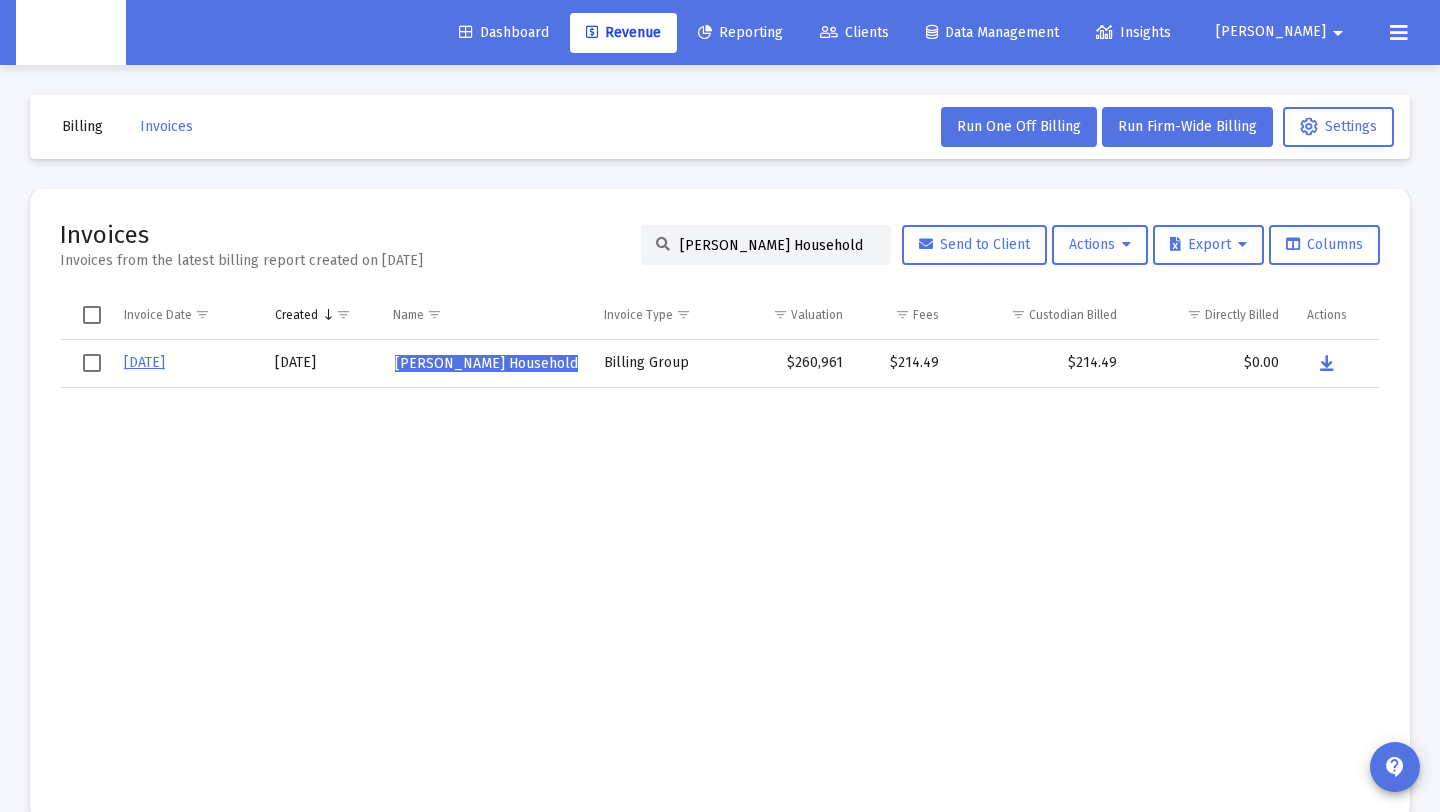 drag, startPoint x: 827, startPoint y: 245, endPoint x: 597, endPoint y: 251, distance: 230.07825 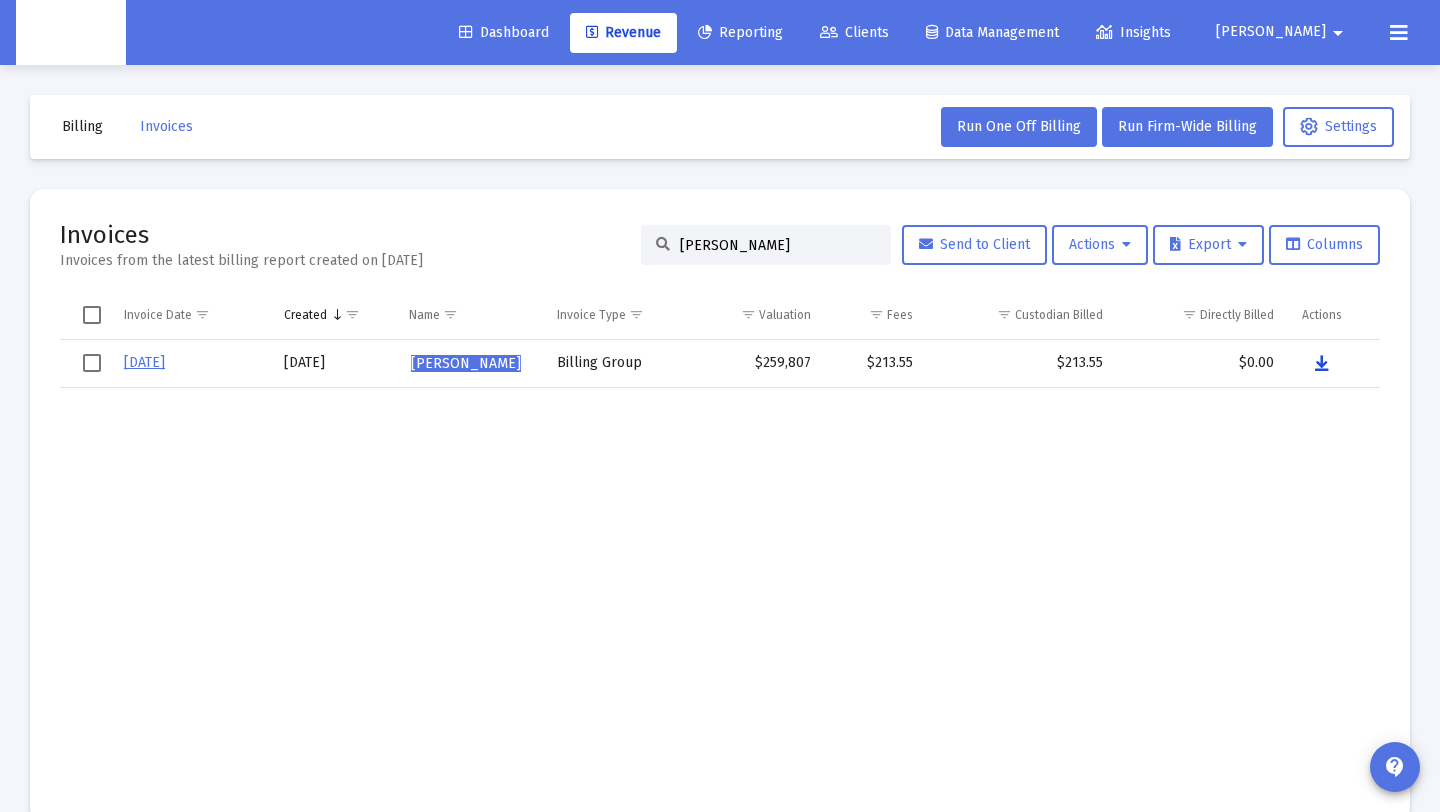 click at bounding box center (1322, 364) 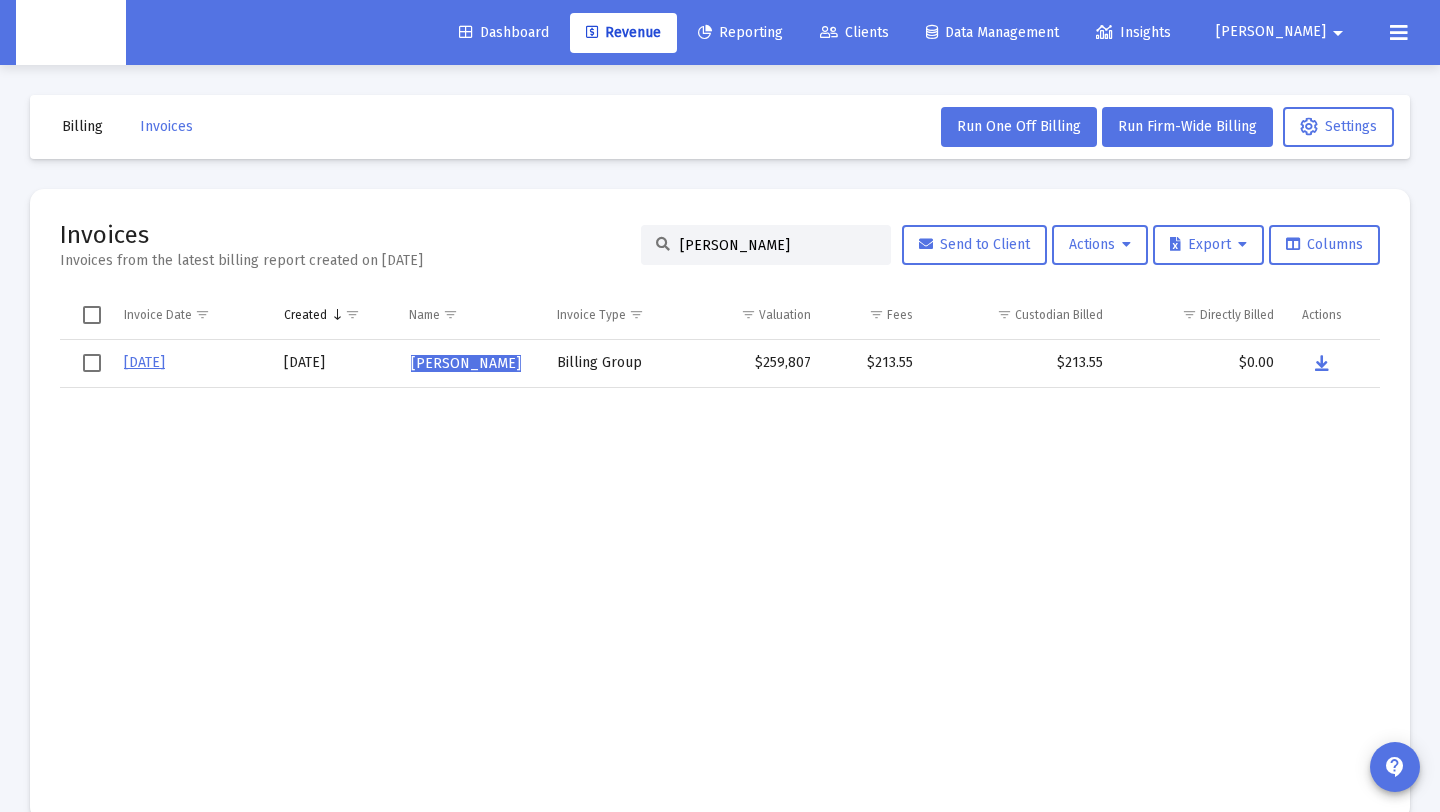drag, startPoint x: 799, startPoint y: 248, endPoint x: 523, endPoint y: 239, distance: 276.1467 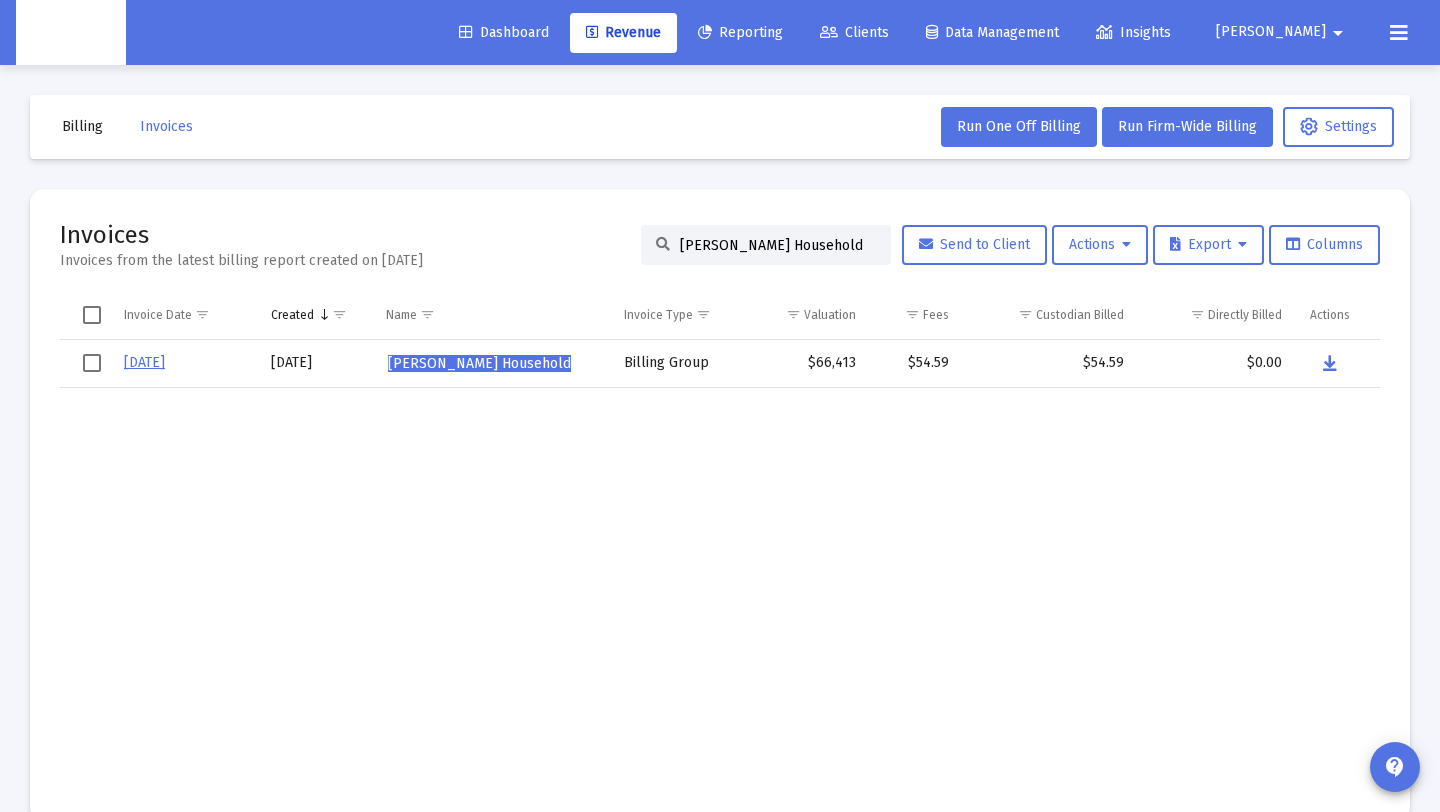 type on "[PERSON_NAME] Household" 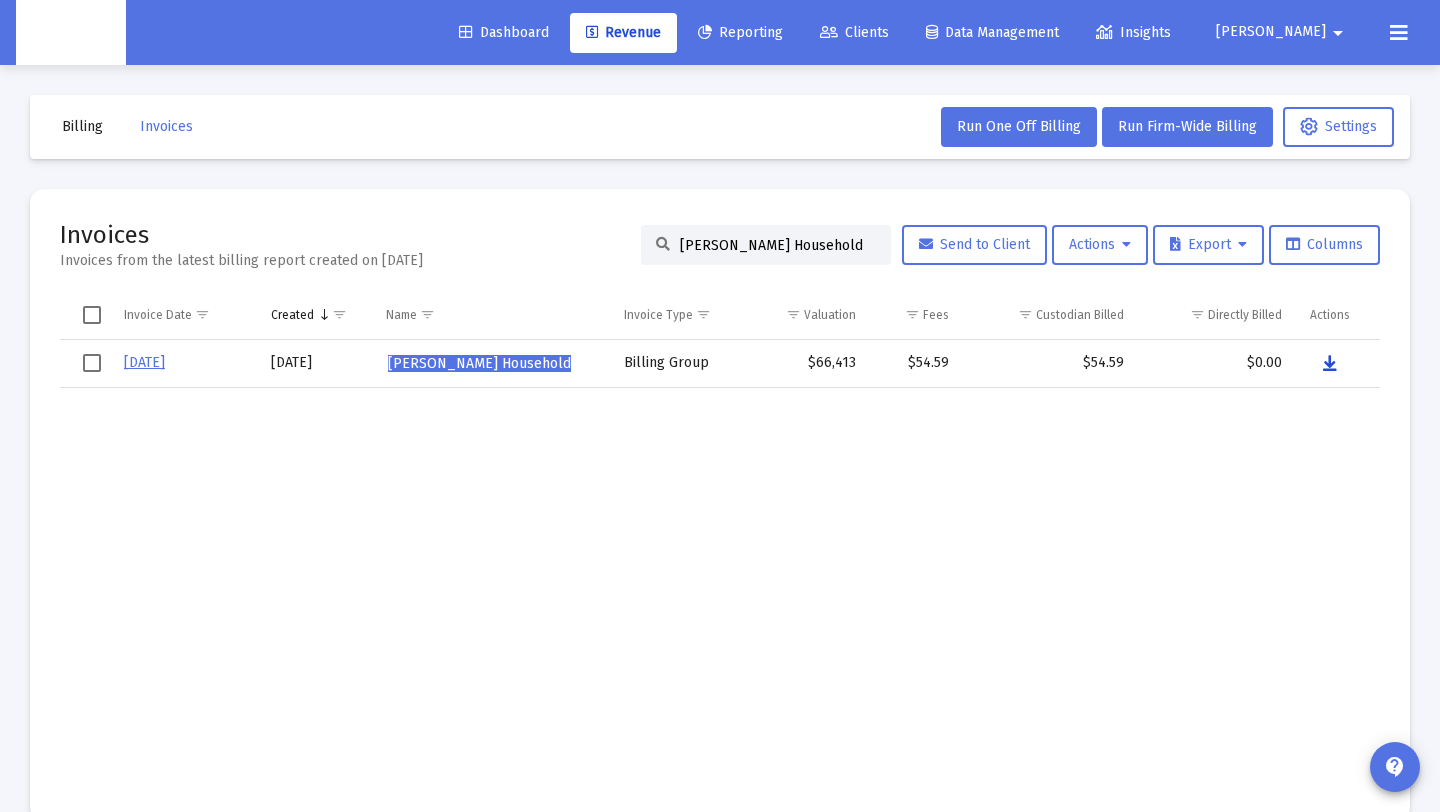 click at bounding box center (1330, 364) 